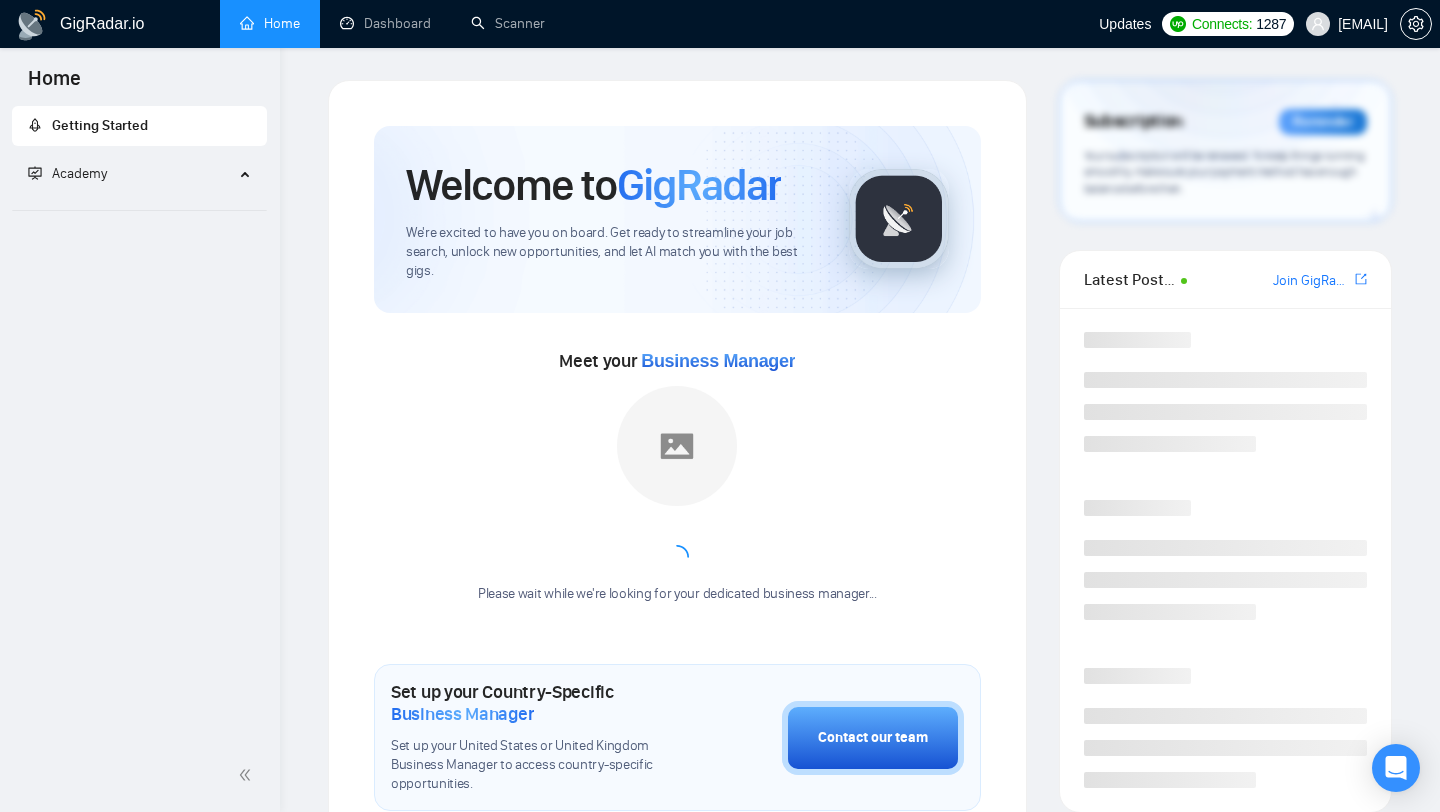 scroll, scrollTop: 0, scrollLeft: 0, axis: both 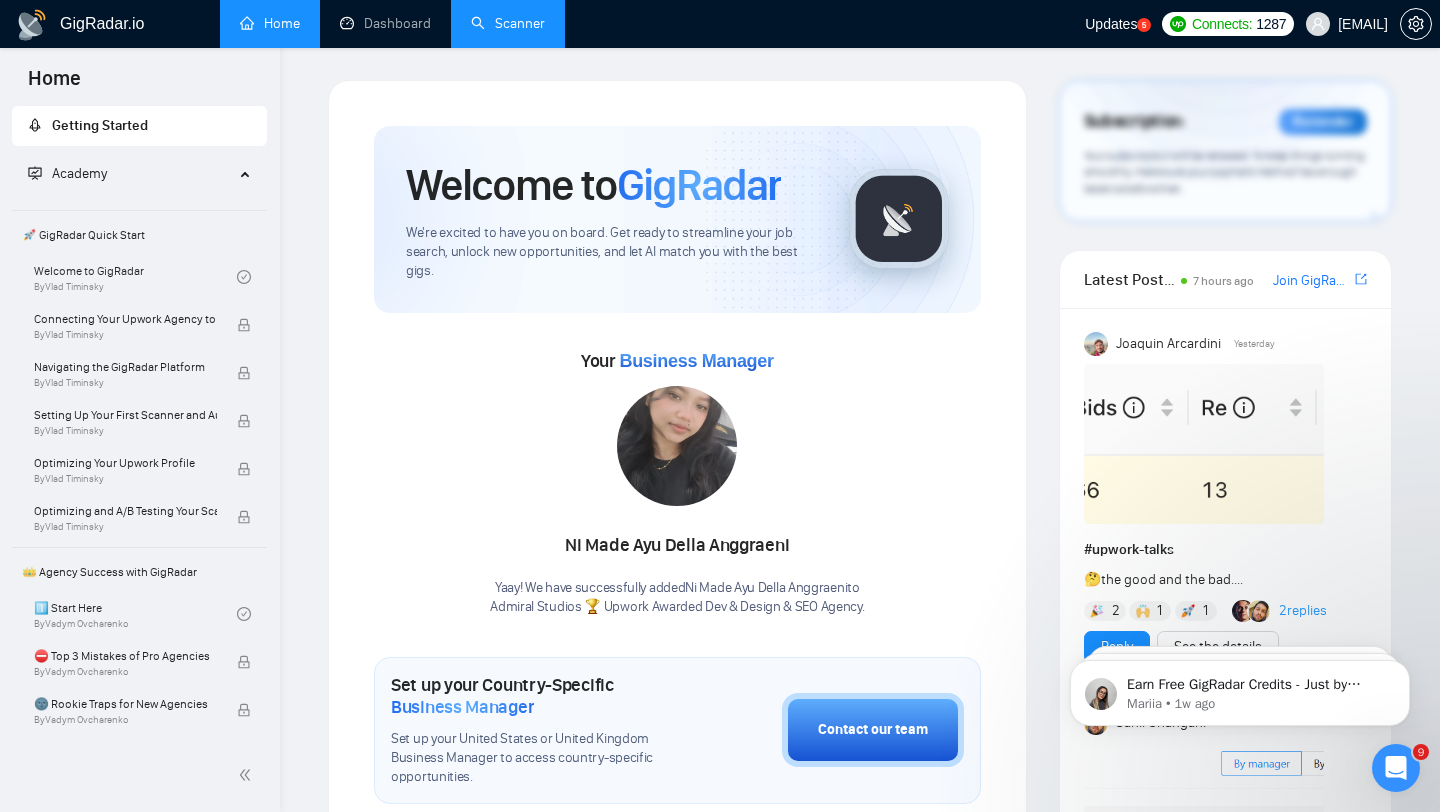 click on "Scanner" at bounding box center (508, 23) 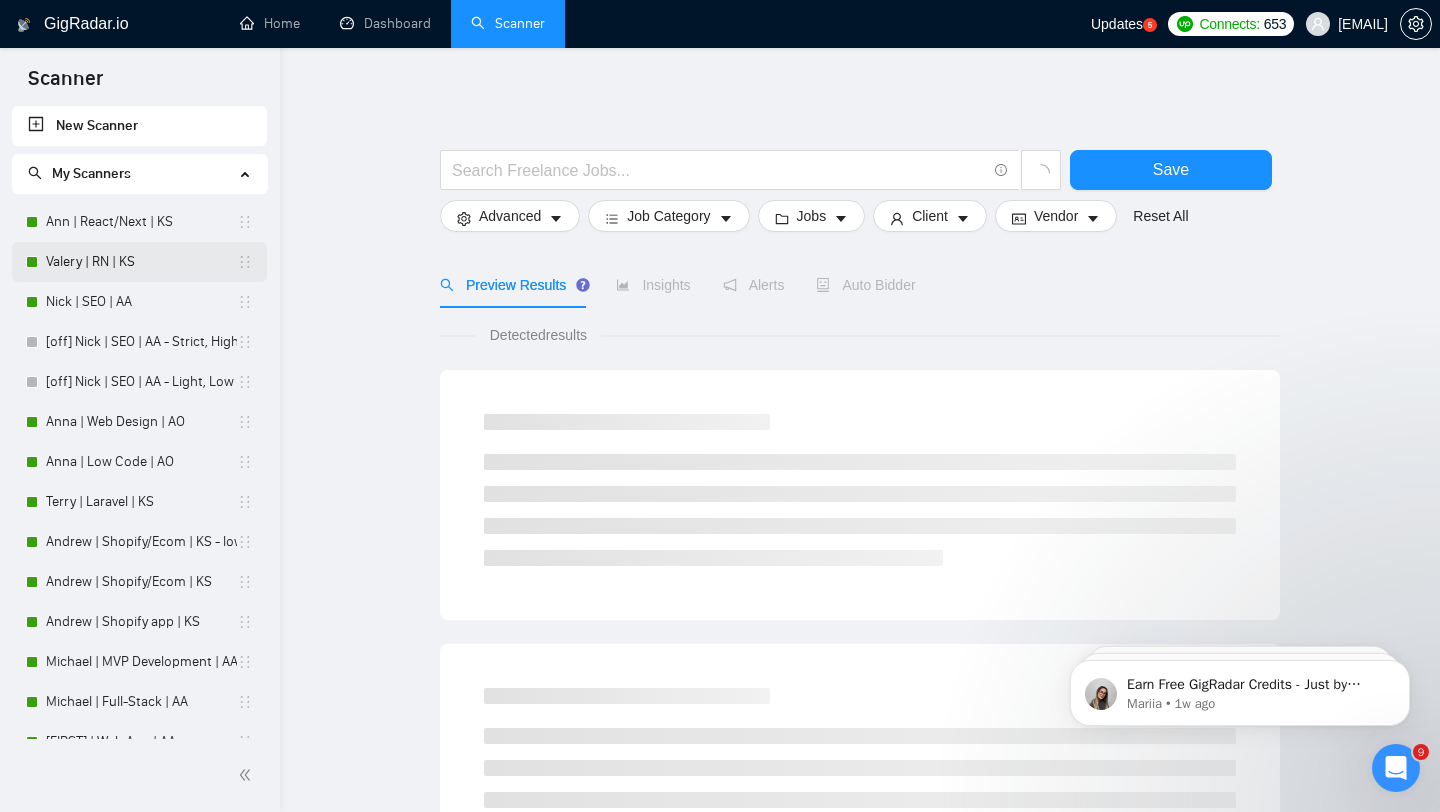 click on "Valery | RN | KS" at bounding box center [141, 262] 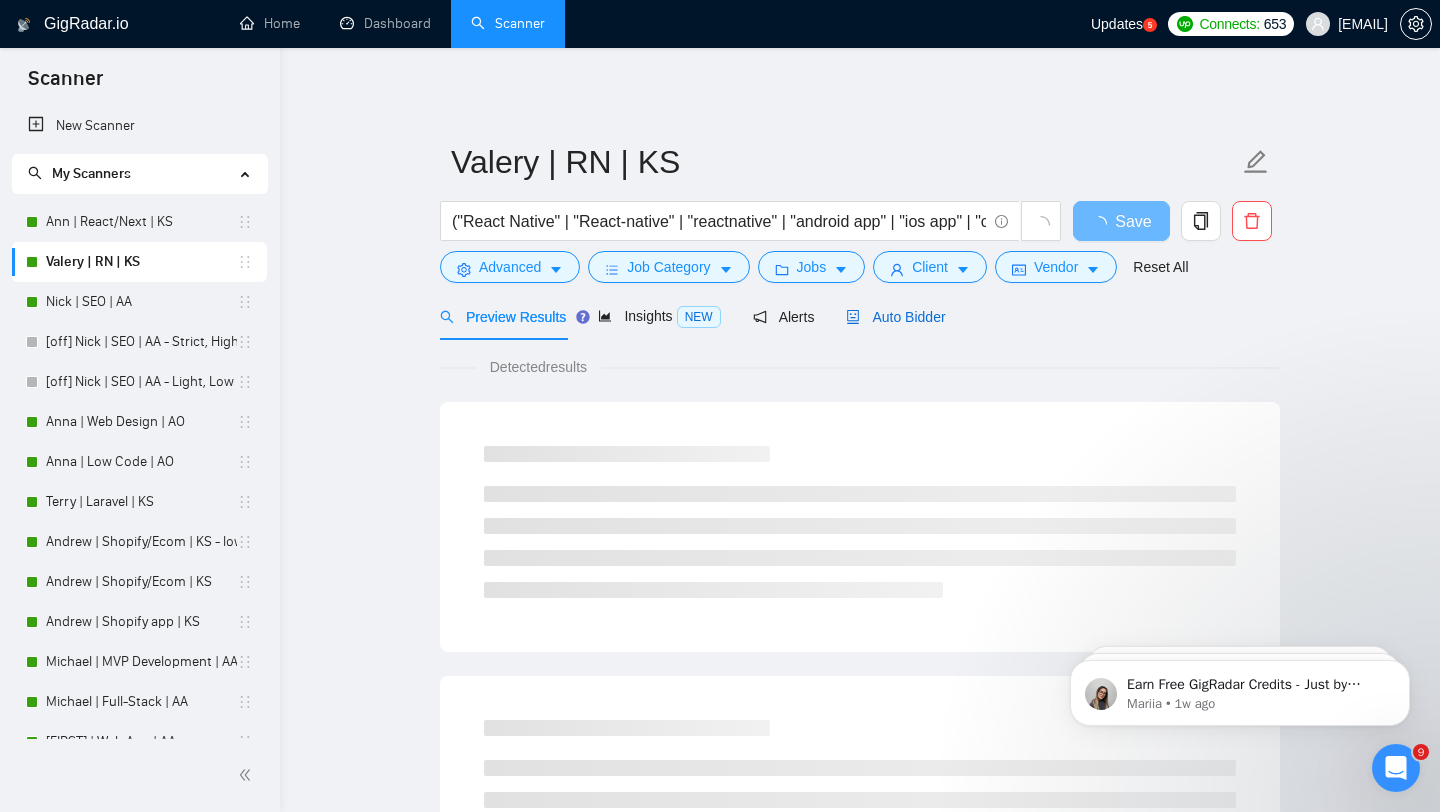 click on "Auto Bidder" at bounding box center [895, 317] 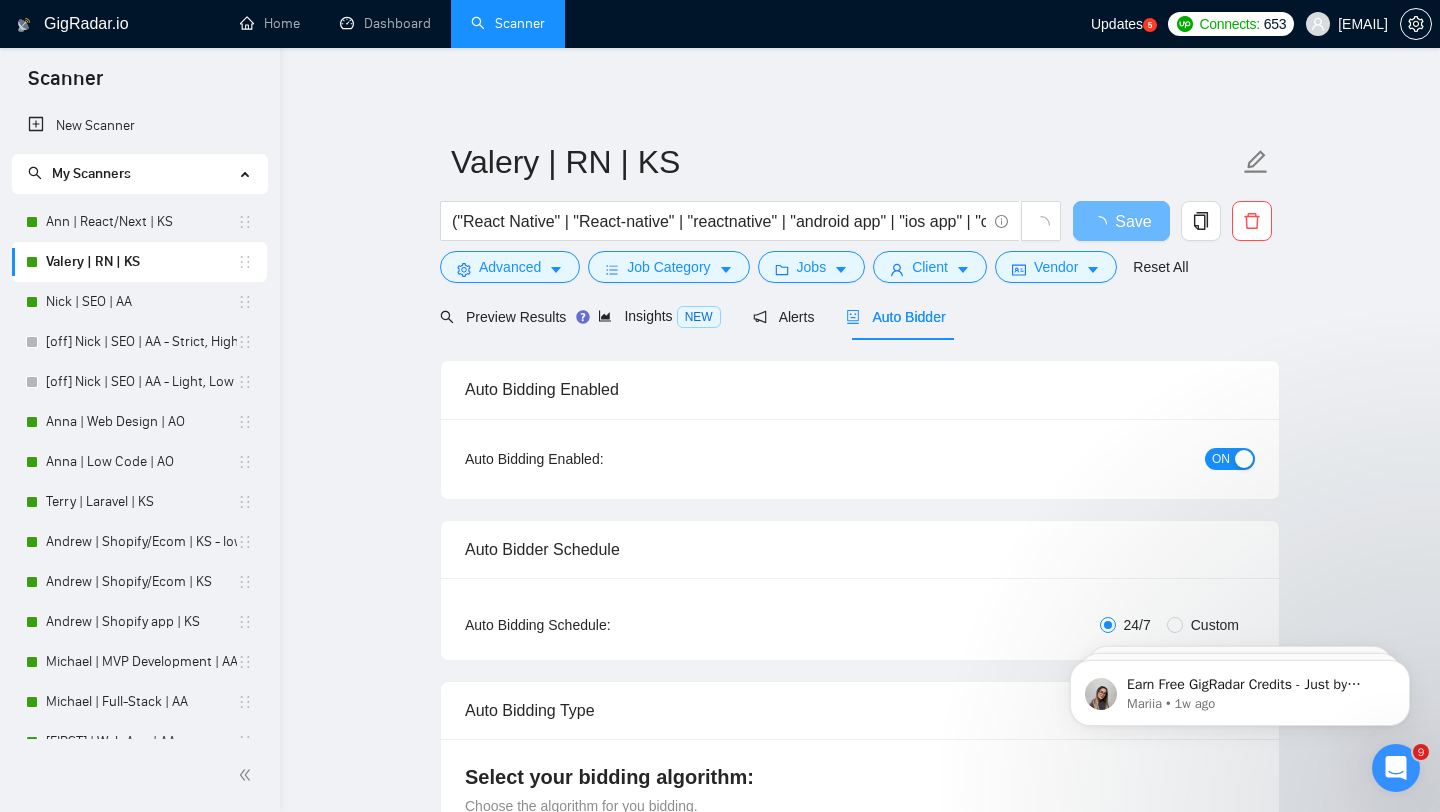type 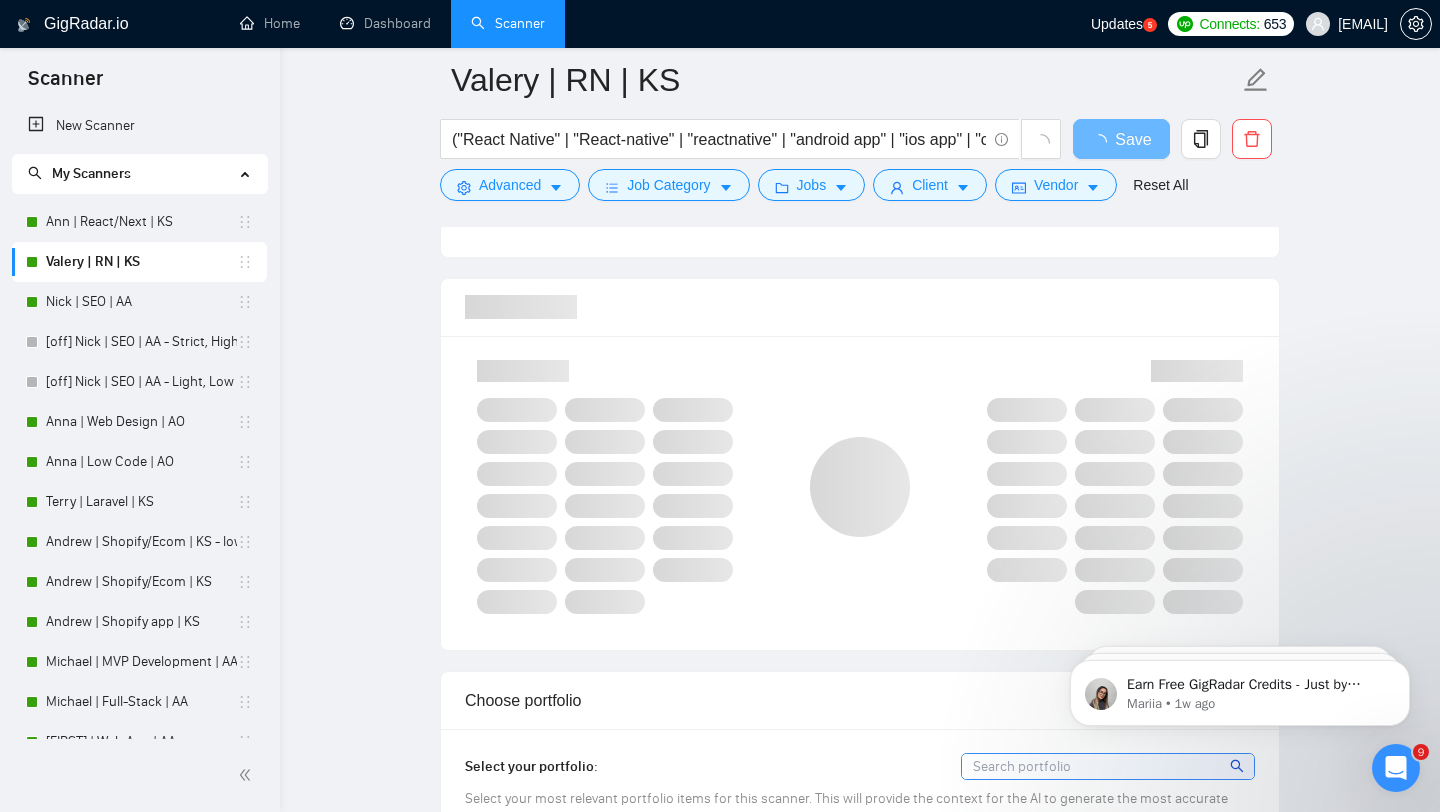 scroll, scrollTop: 1233, scrollLeft: 0, axis: vertical 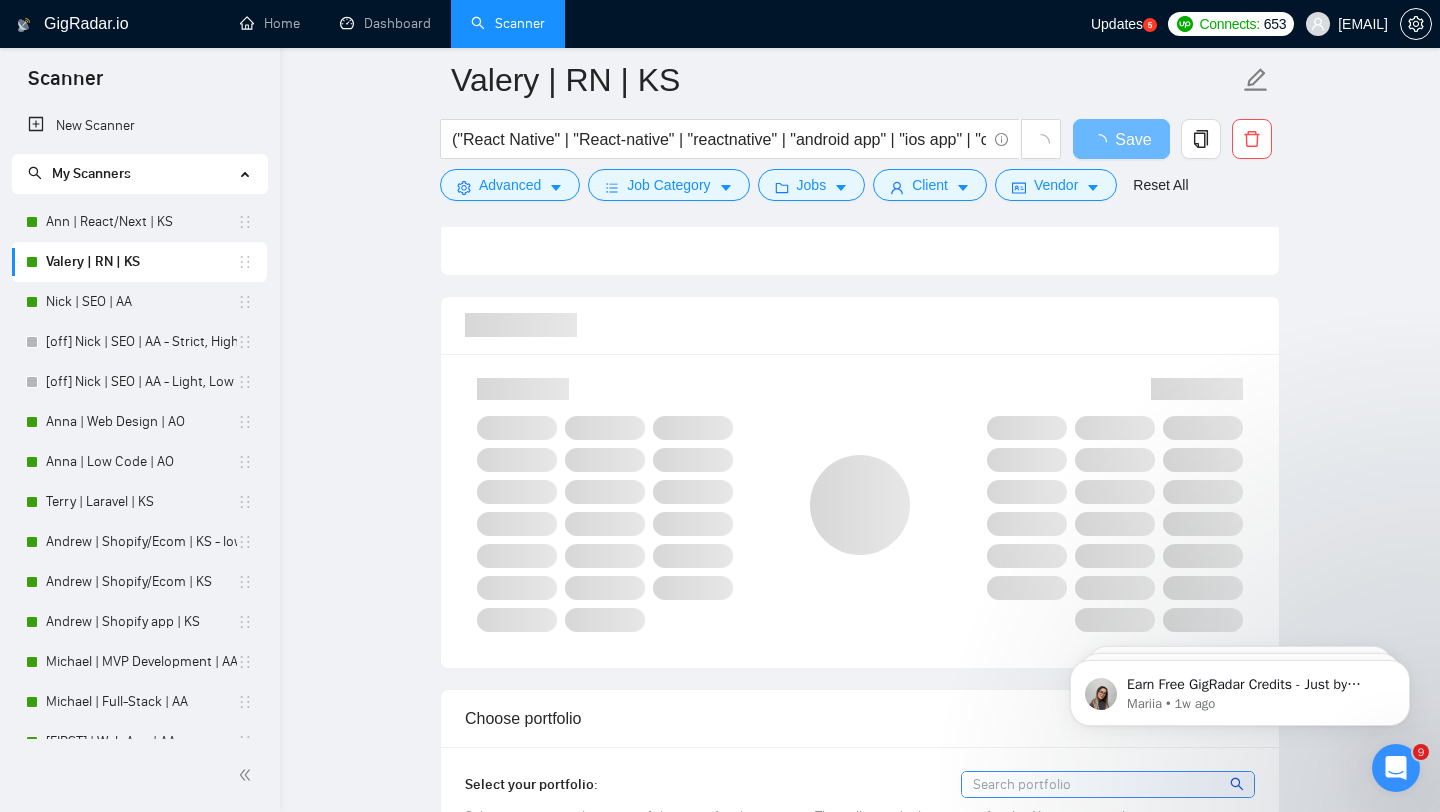 click at bounding box center [860, 505] 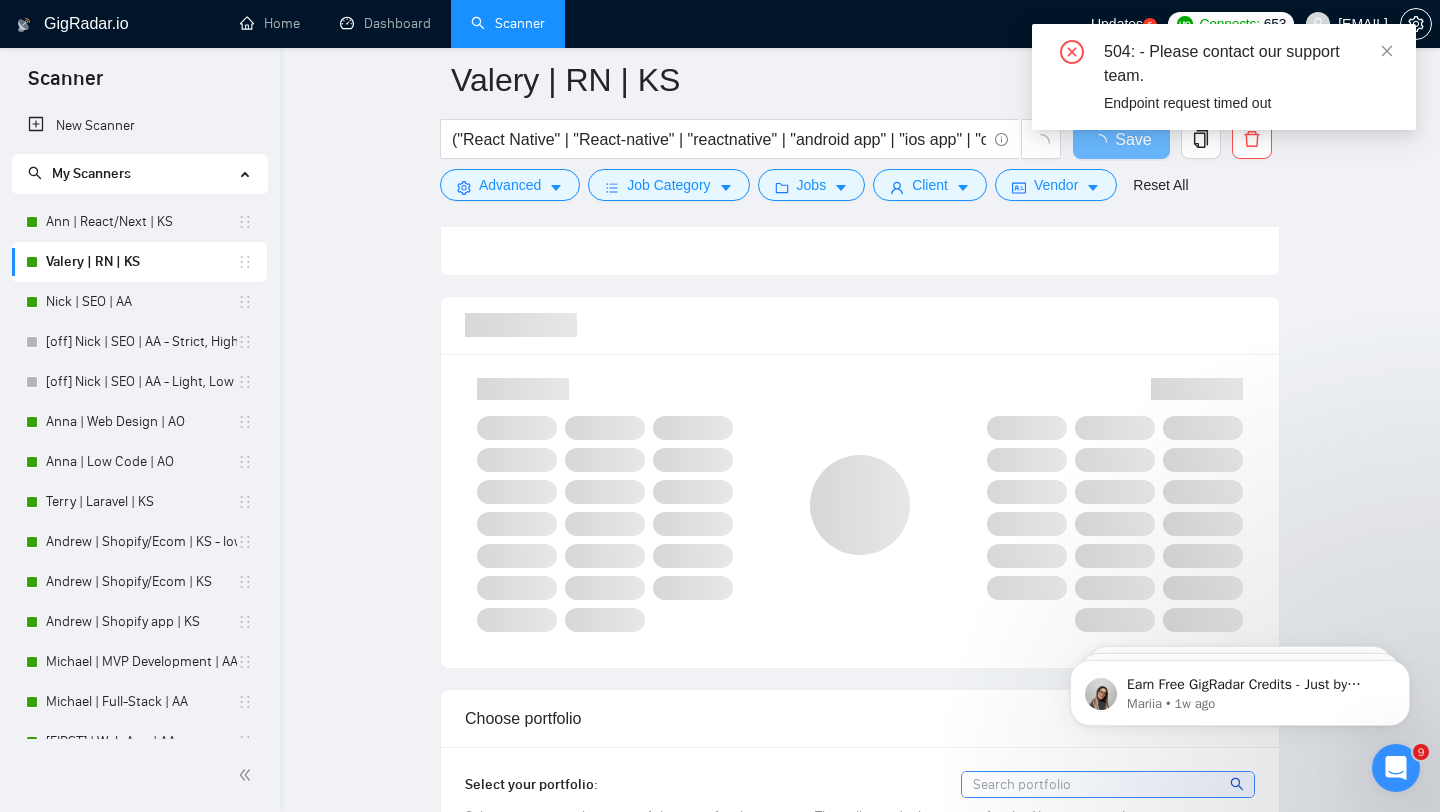 click at bounding box center [860, 325] 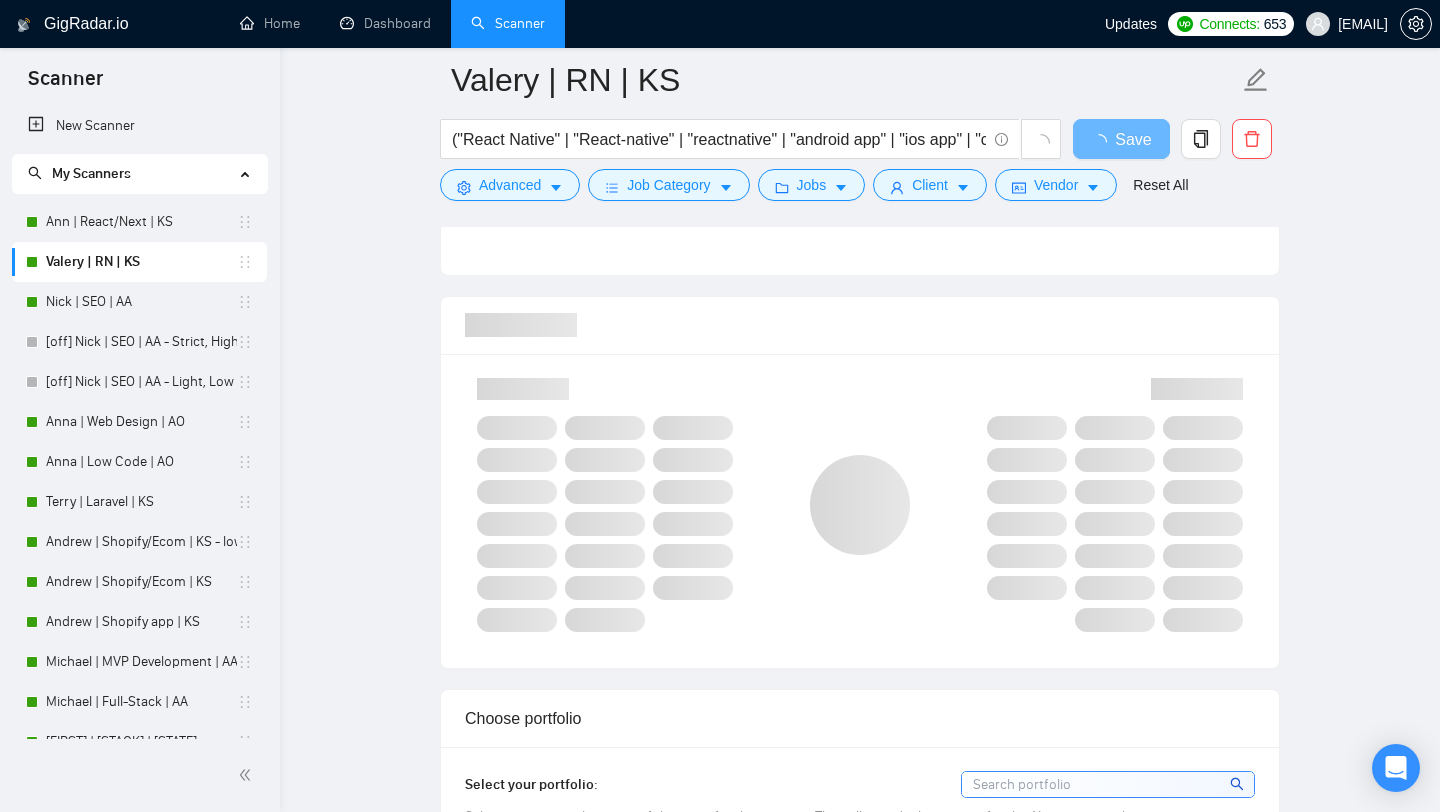 scroll, scrollTop: 1233, scrollLeft: 0, axis: vertical 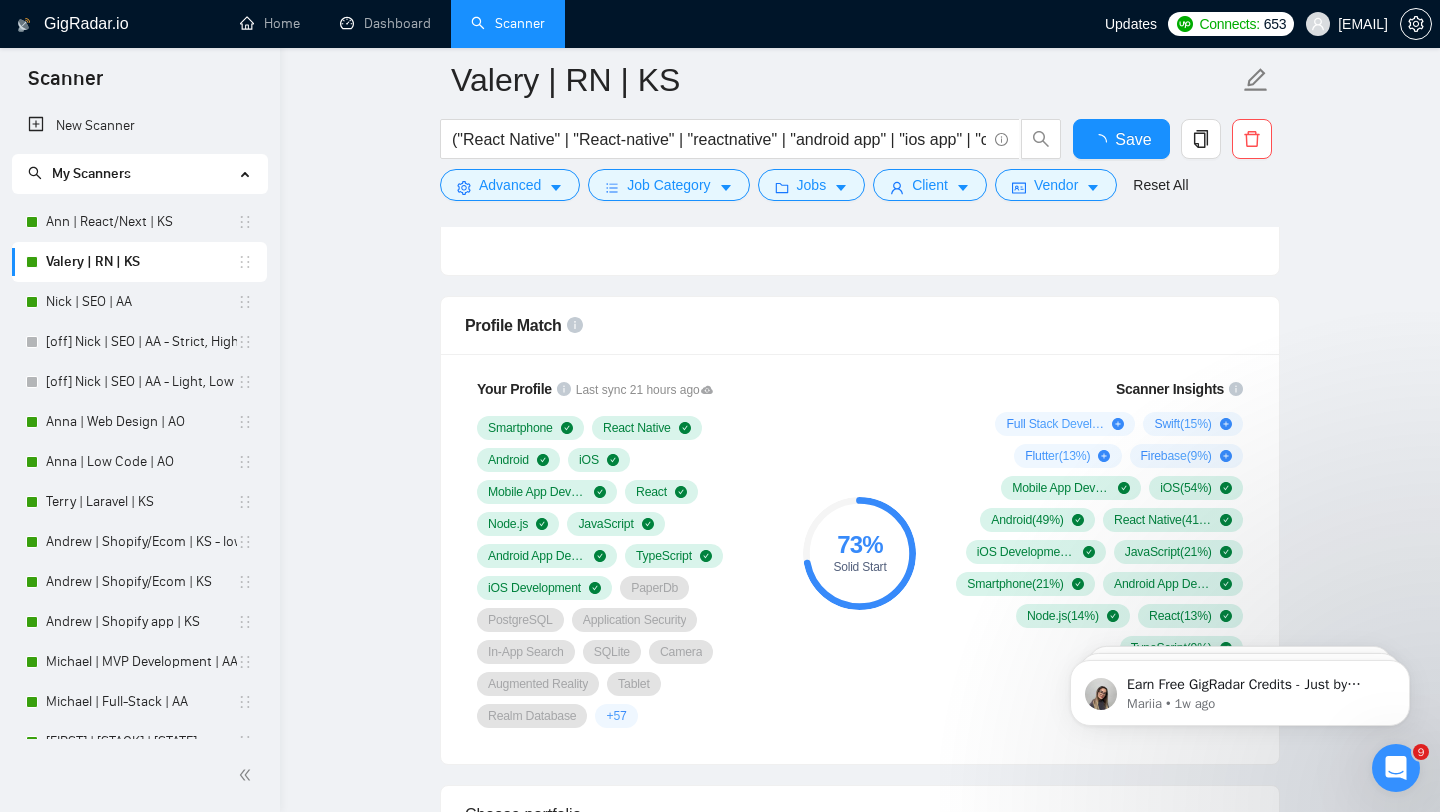type 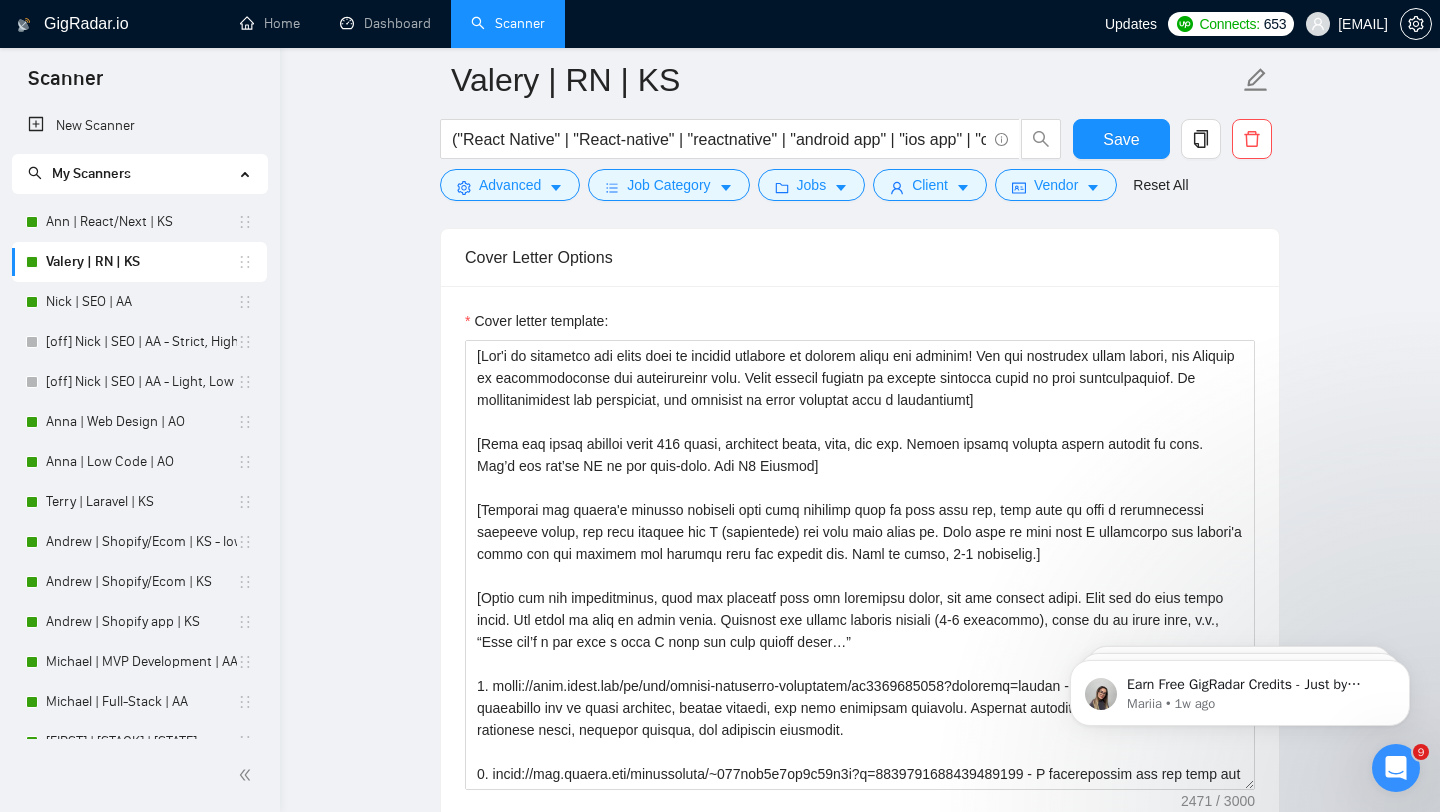 scroll, scrollTop: 2479, scrollLeft: 0, axis: vertical 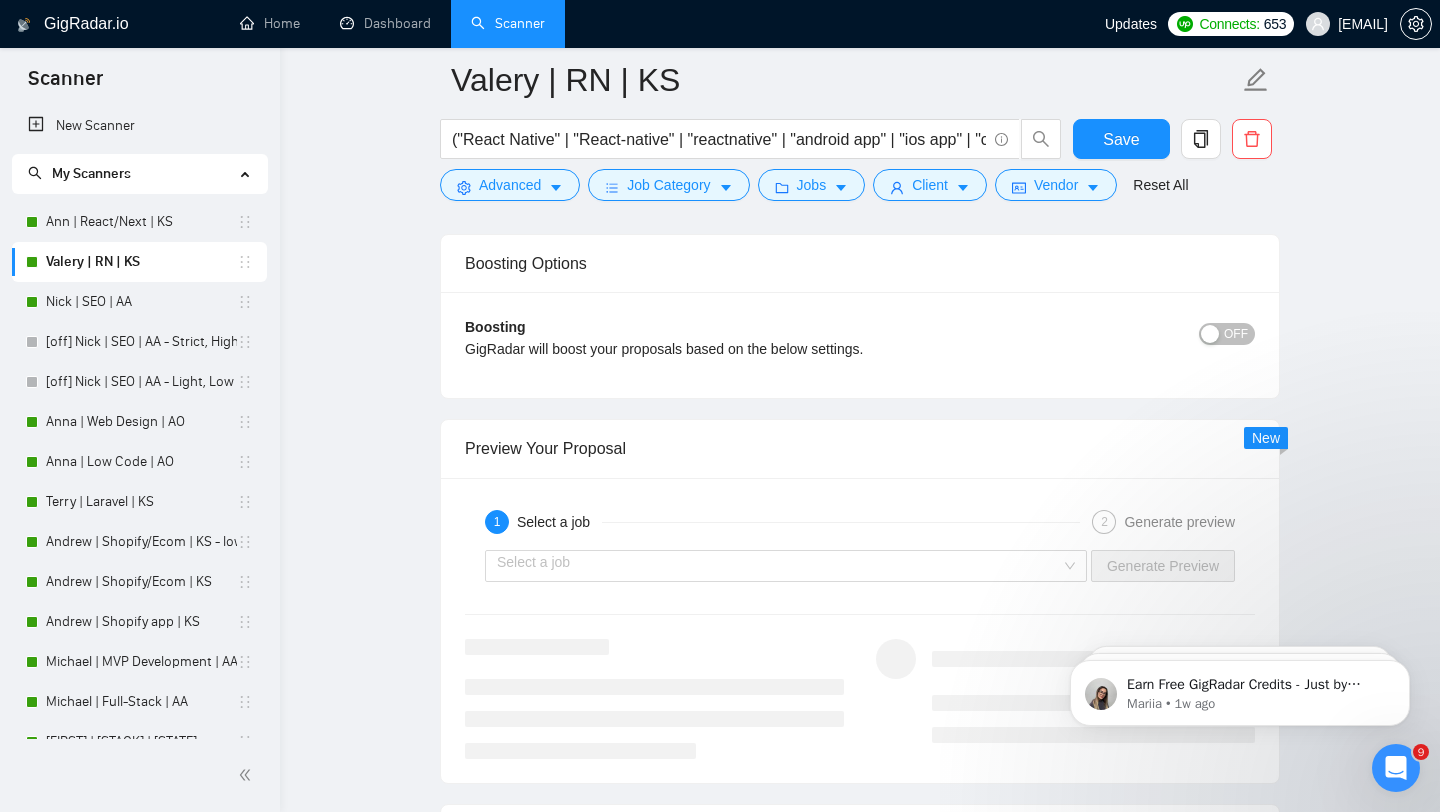 click on "OFF" at bounding box center [1236, 334] 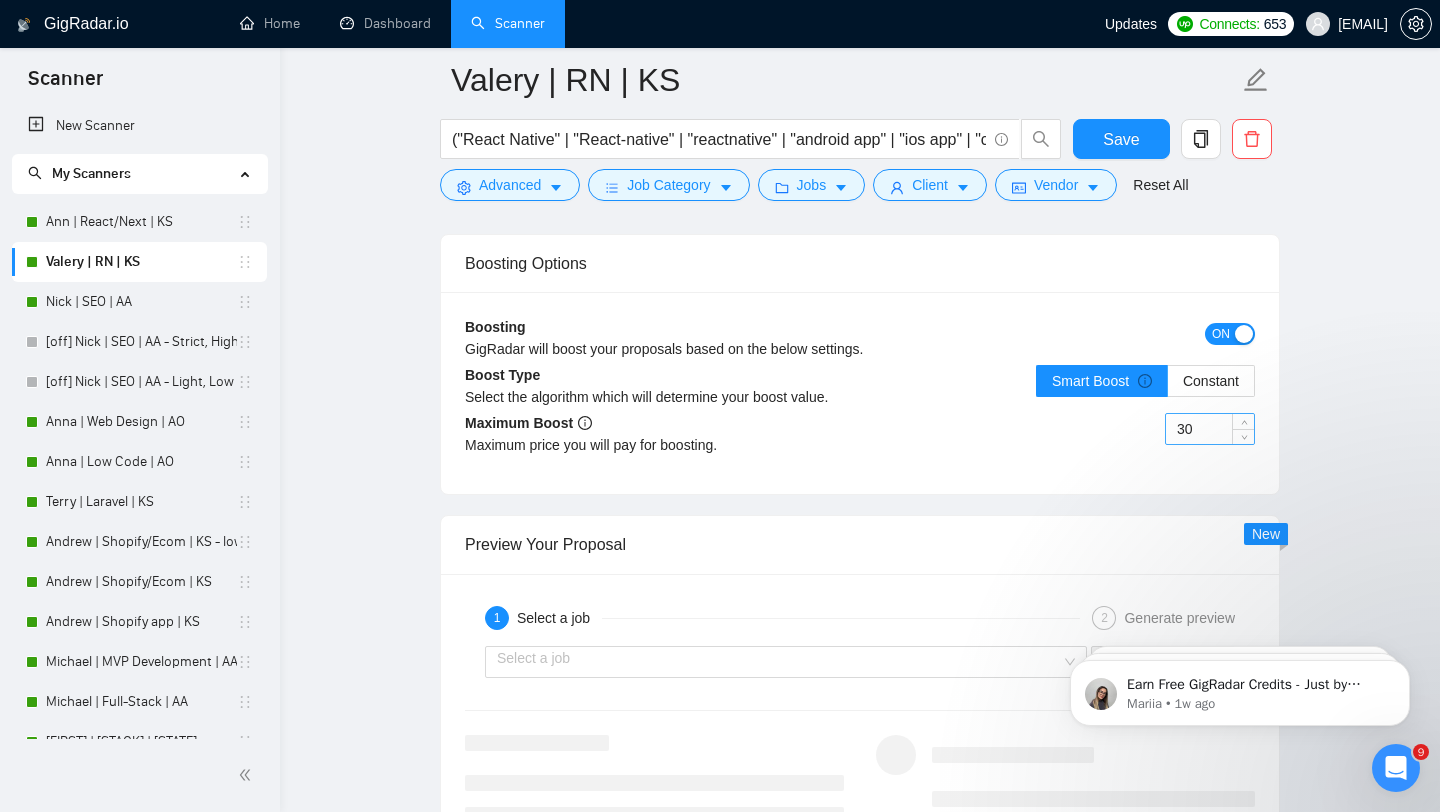 click on "30" at bounding box center [1210, 429] 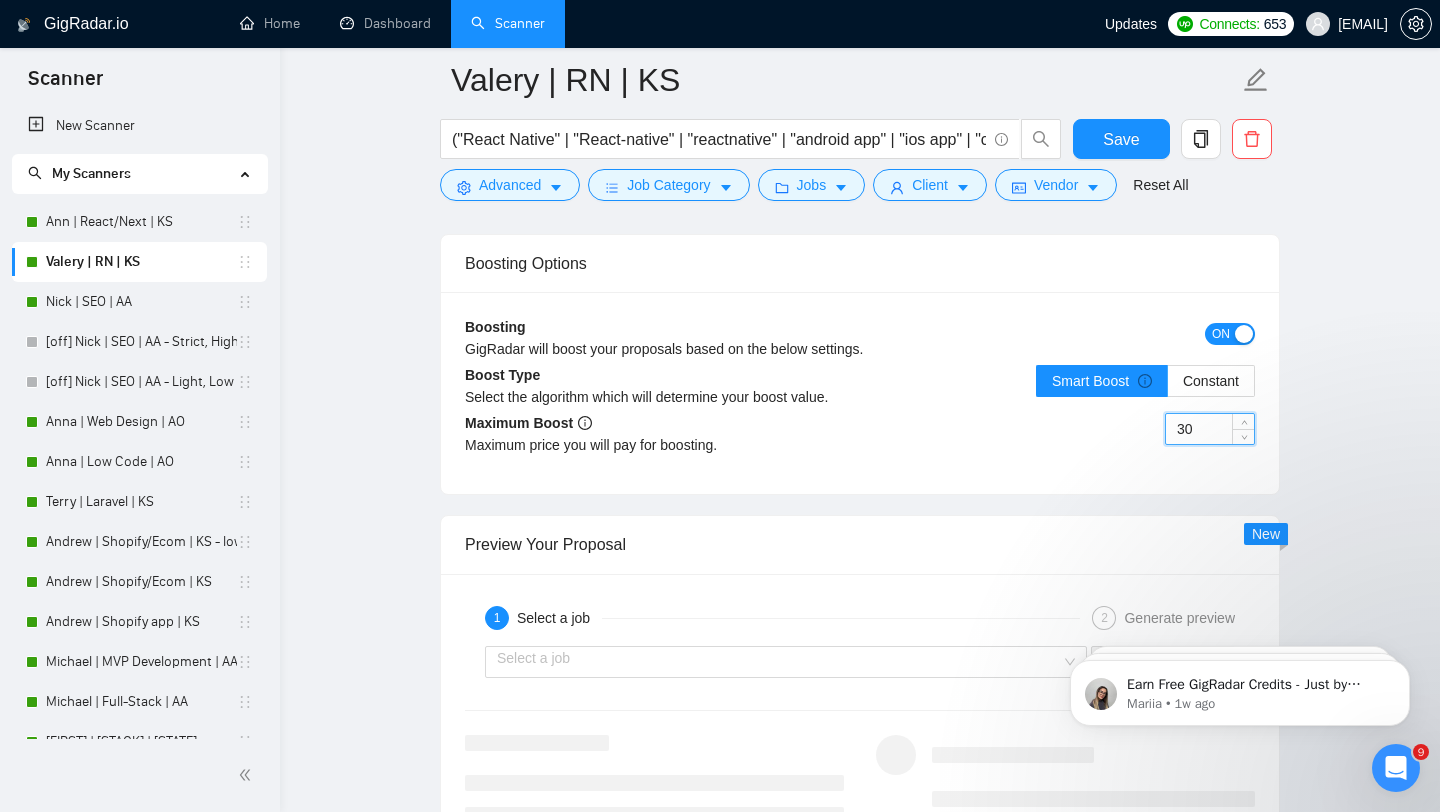 click on "30" at bounding box center [1210, 429] 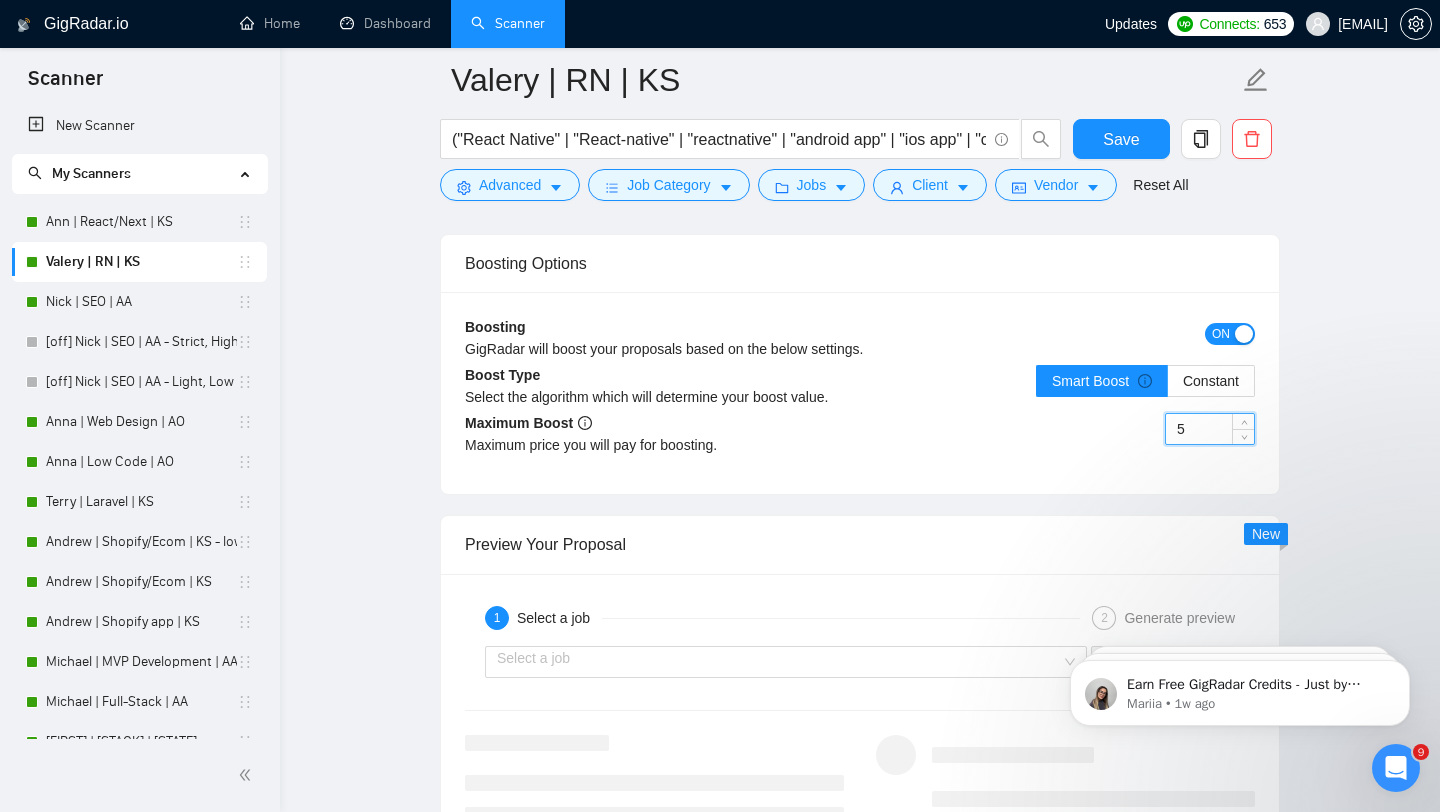 type on "5" 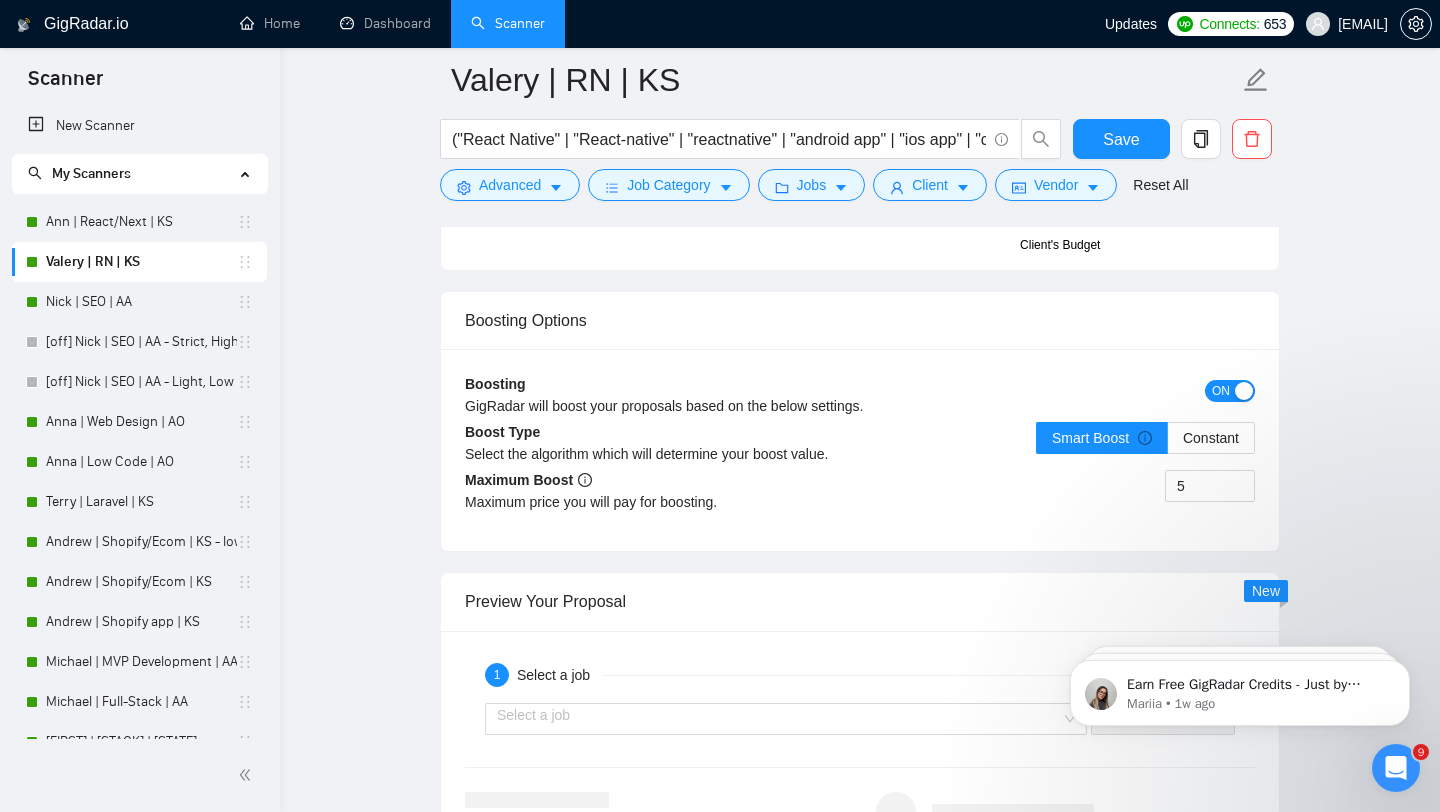 scroll, scrollTop: 3533, scrollLeft: 0, axis: vertical 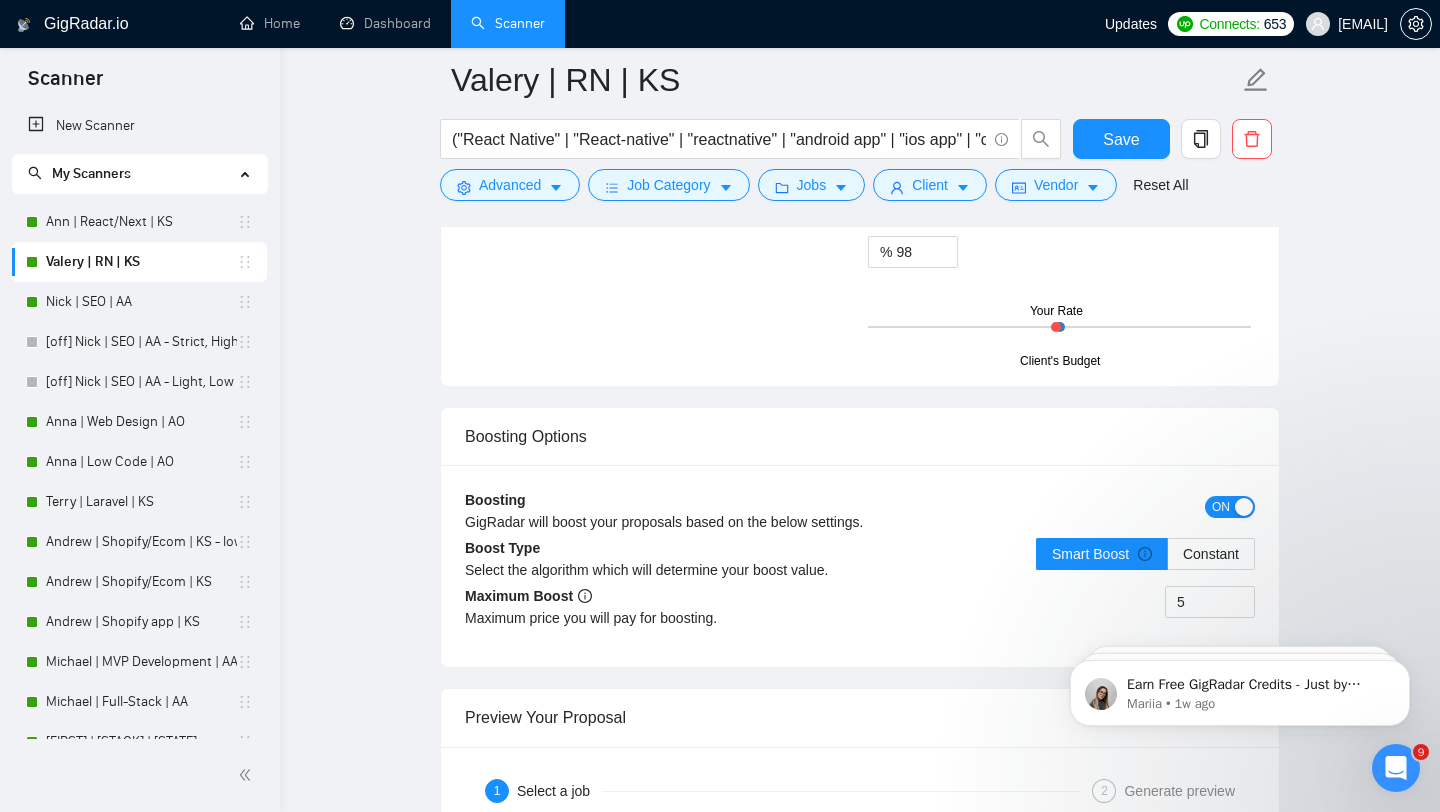 click on "Boosting Options" at bounding box center (860, 436) 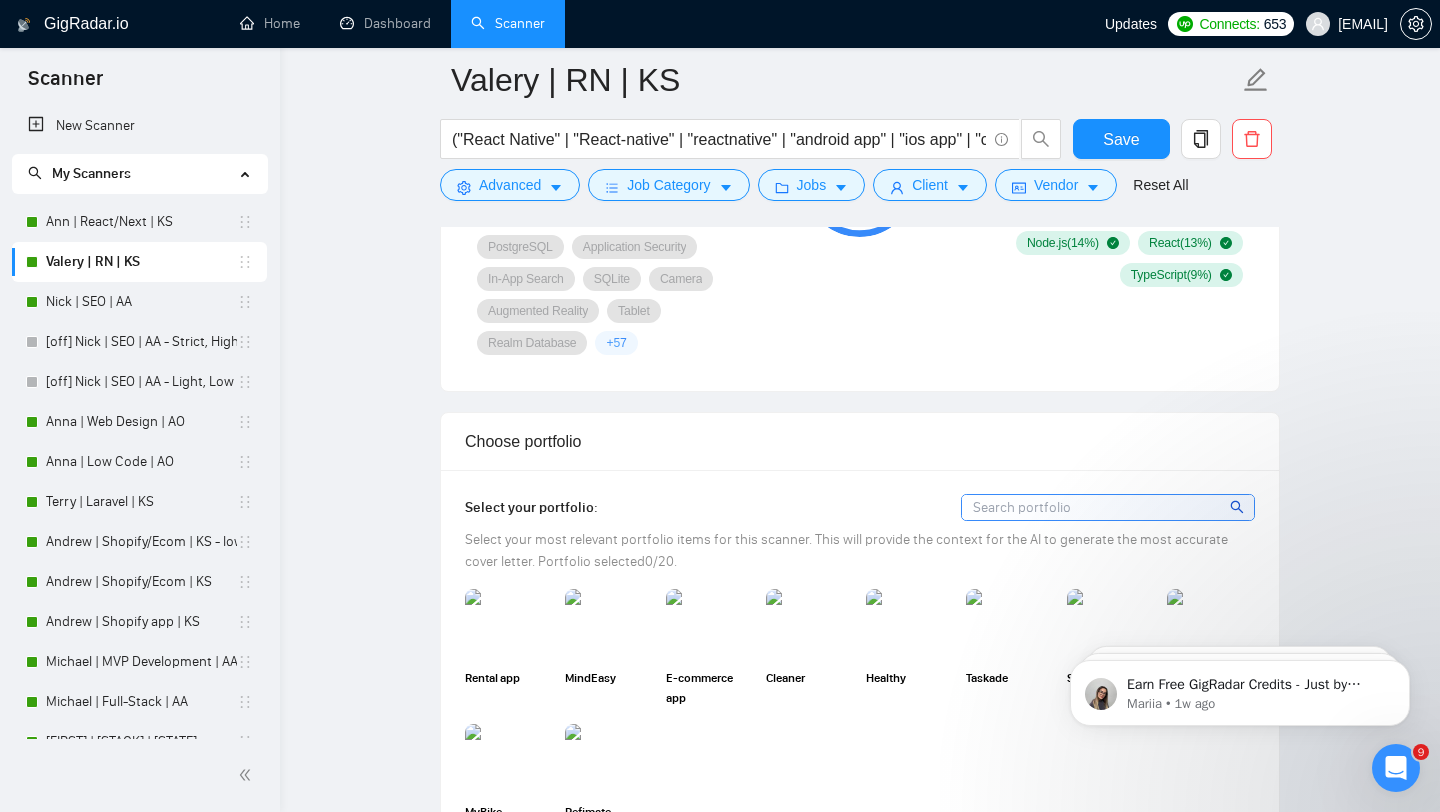 scroll, scrollTop: 0, scrollLeft: 0, axis: both 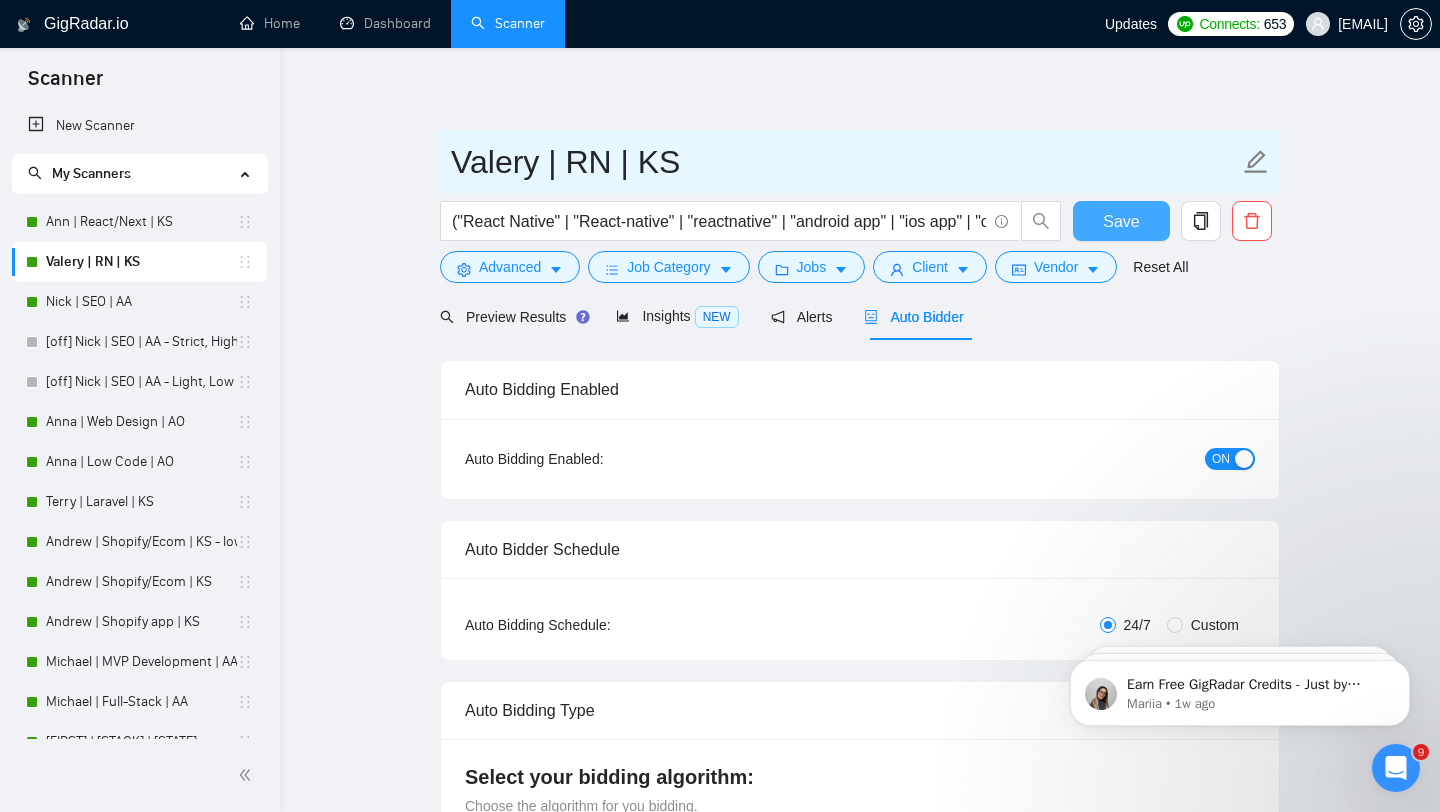 click on "Save" at bounding box center (1121, 221) 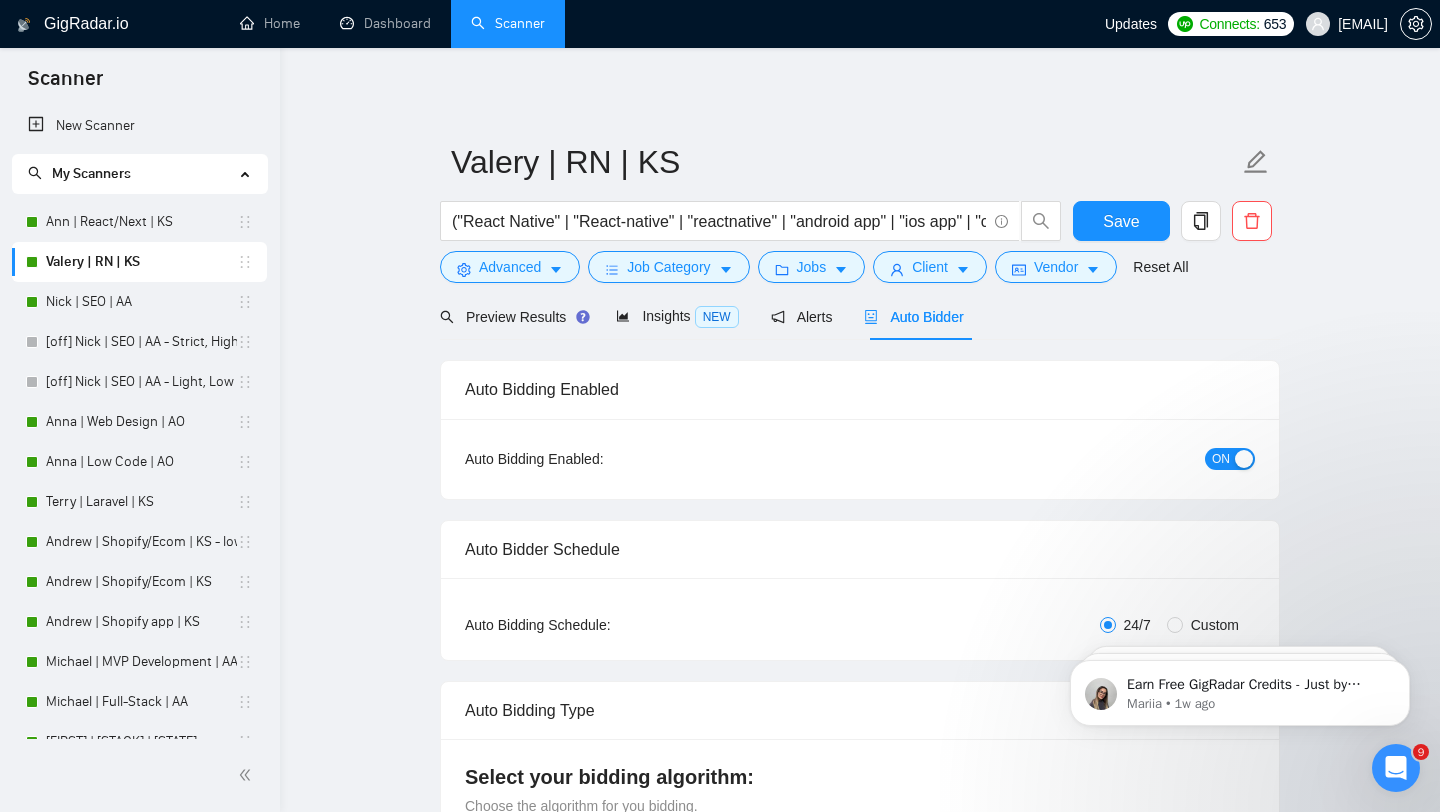 click on "Valery | RN | KS" at bounding box center [141, 262] 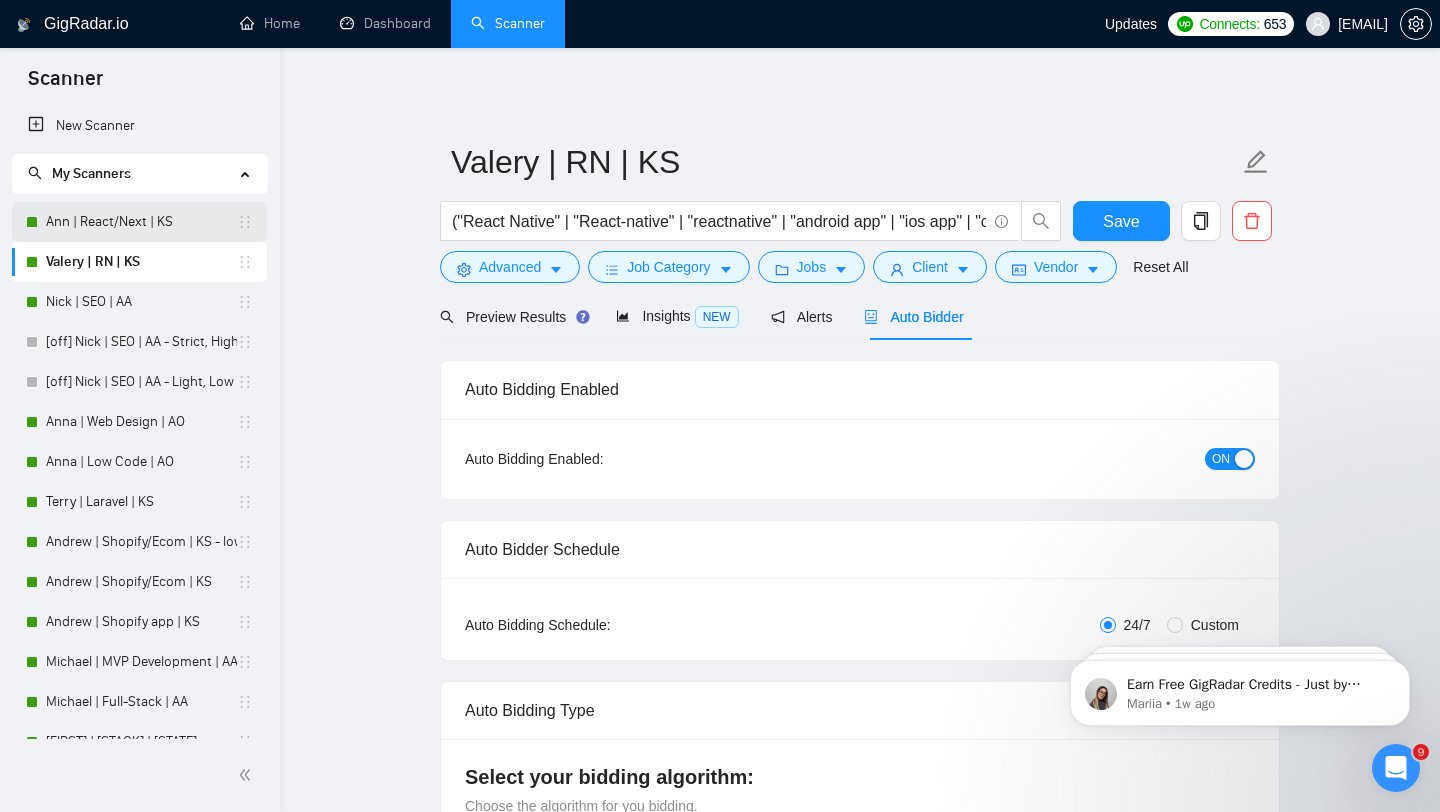 click on "Ann | React/Next | KS" at bounding box center [141, 222] 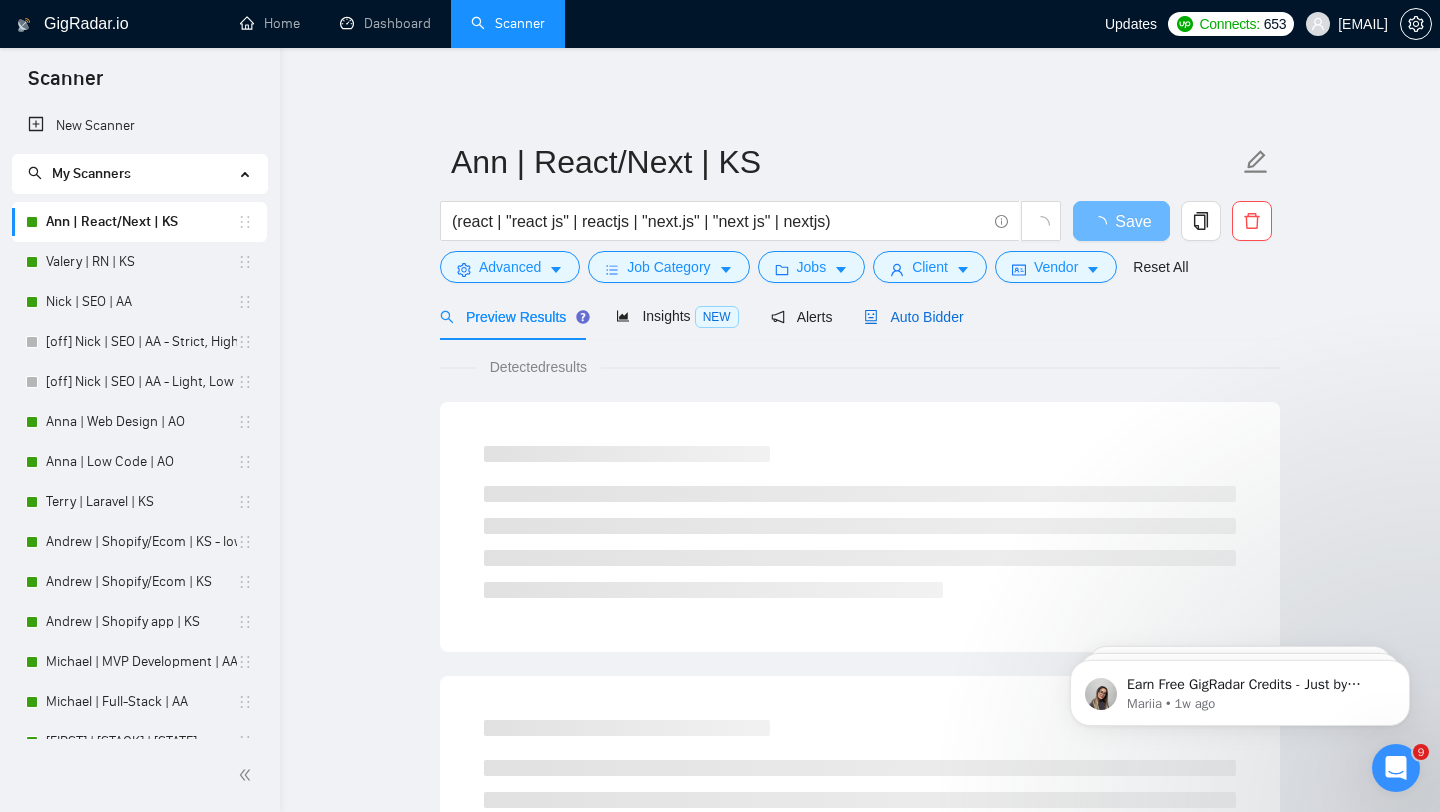 click on "Auto Bidder" at bounding box center (913, 317) 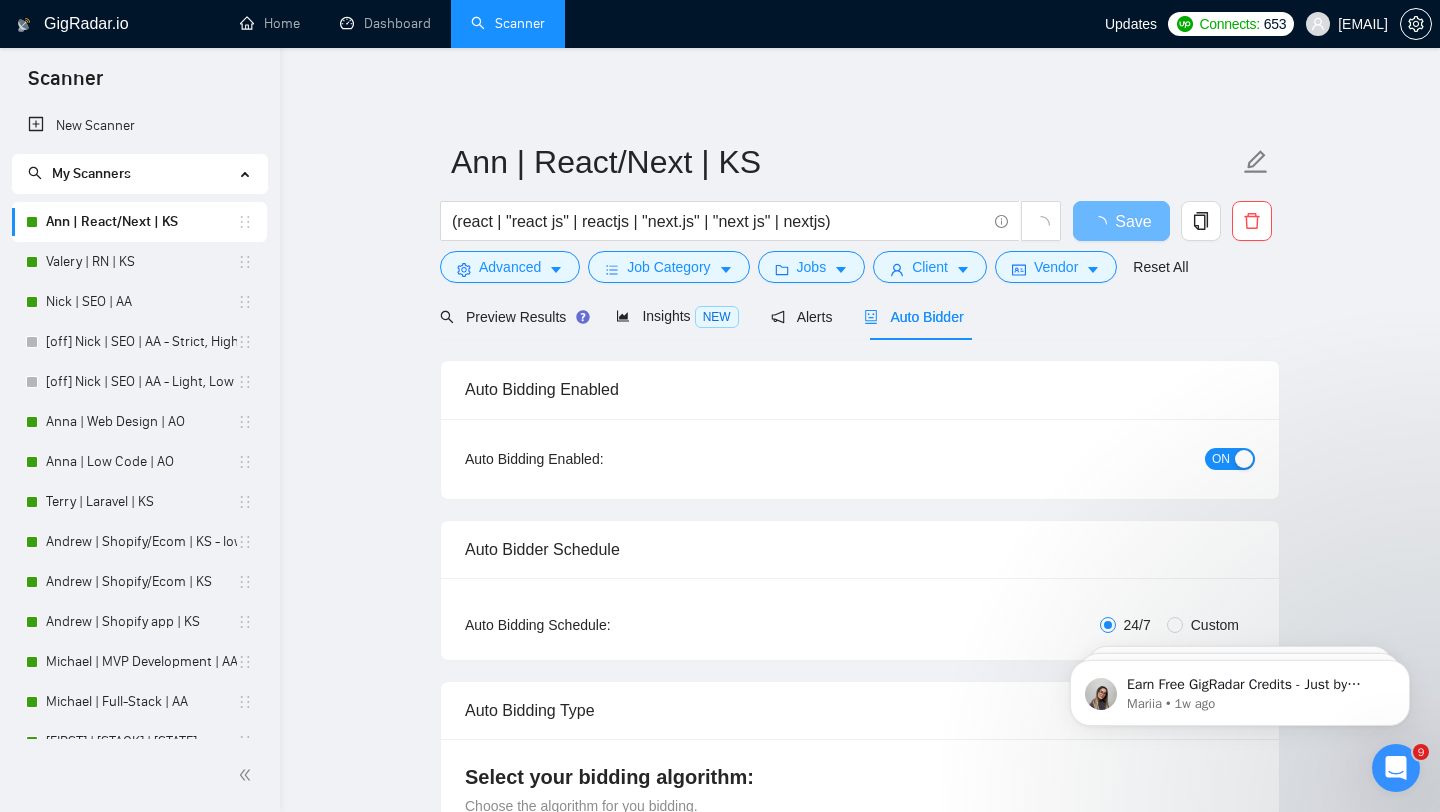 type 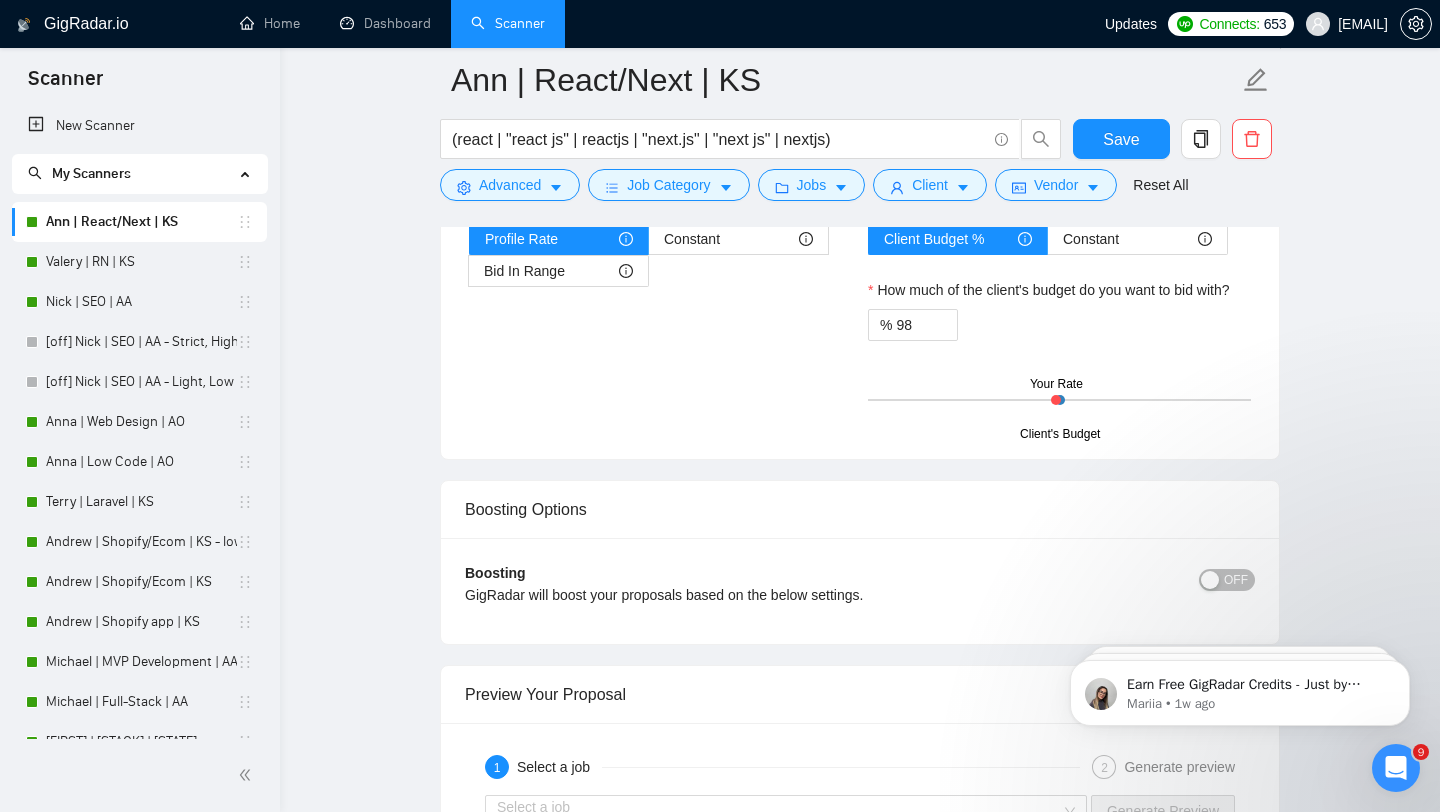 scroll, scrollTop: 3401, scrollLeft: 0, axis: vertical 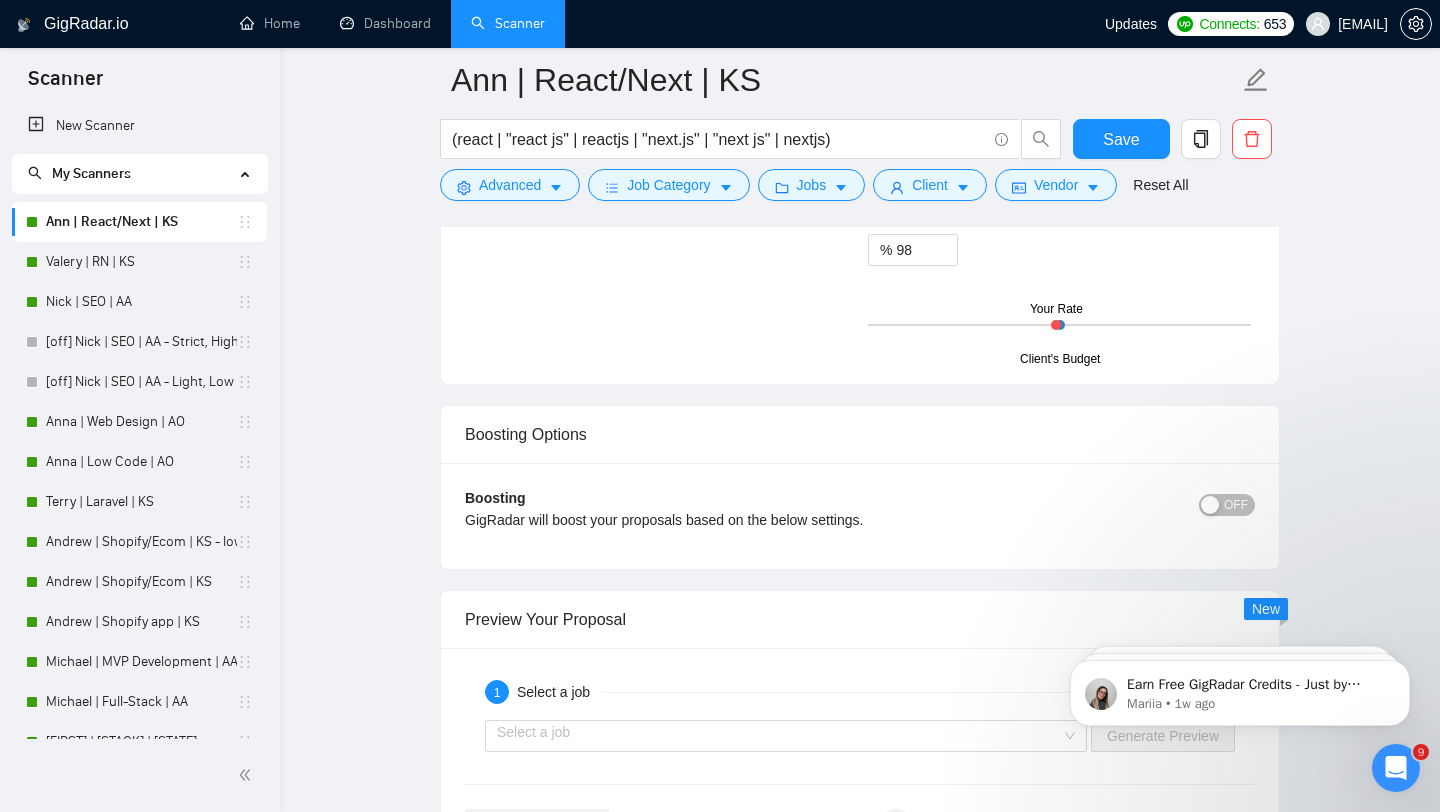 click on "OFF" at bounding box center (1236, 505) 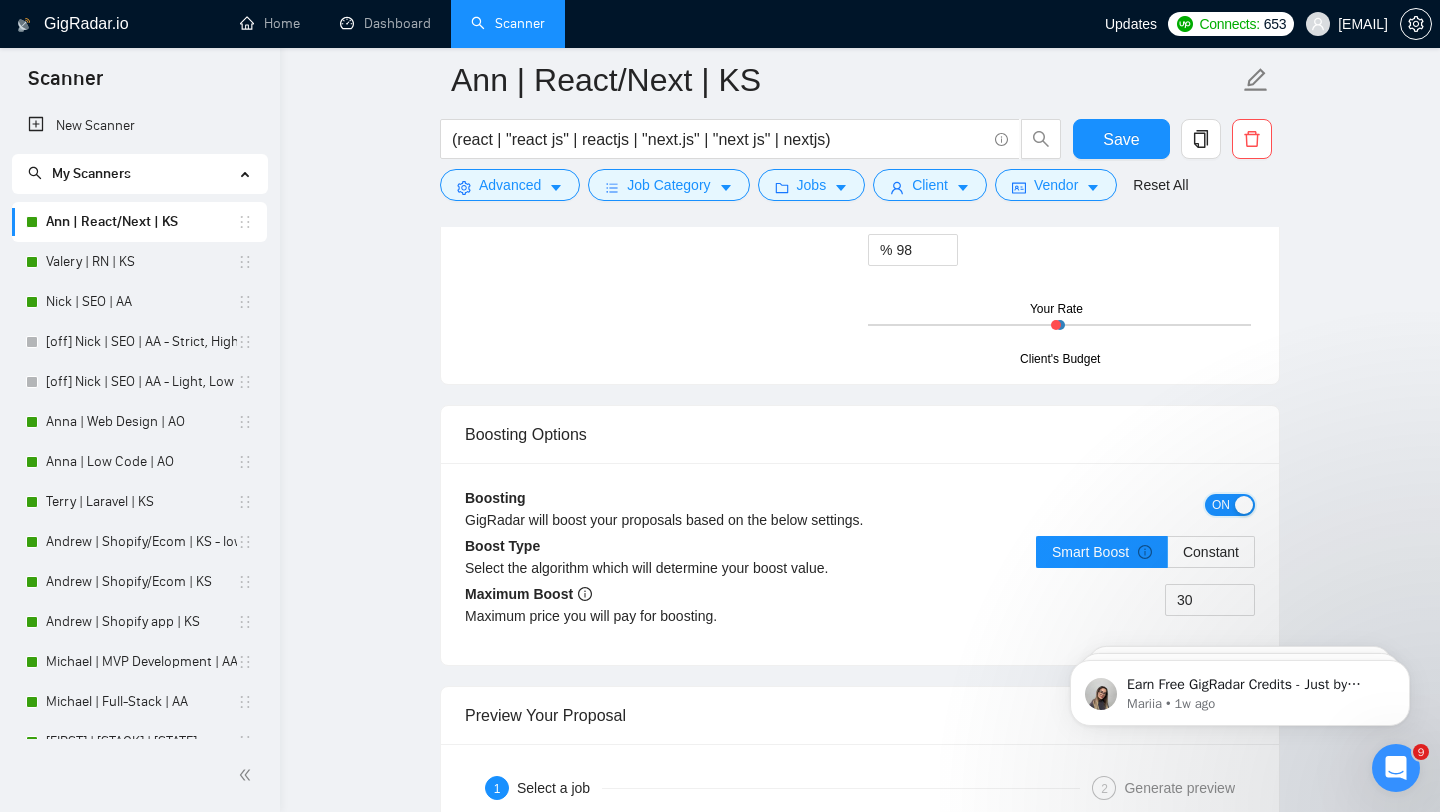 scroll, scrollTop: 3594, scrollLeft: 0, axis: vertical 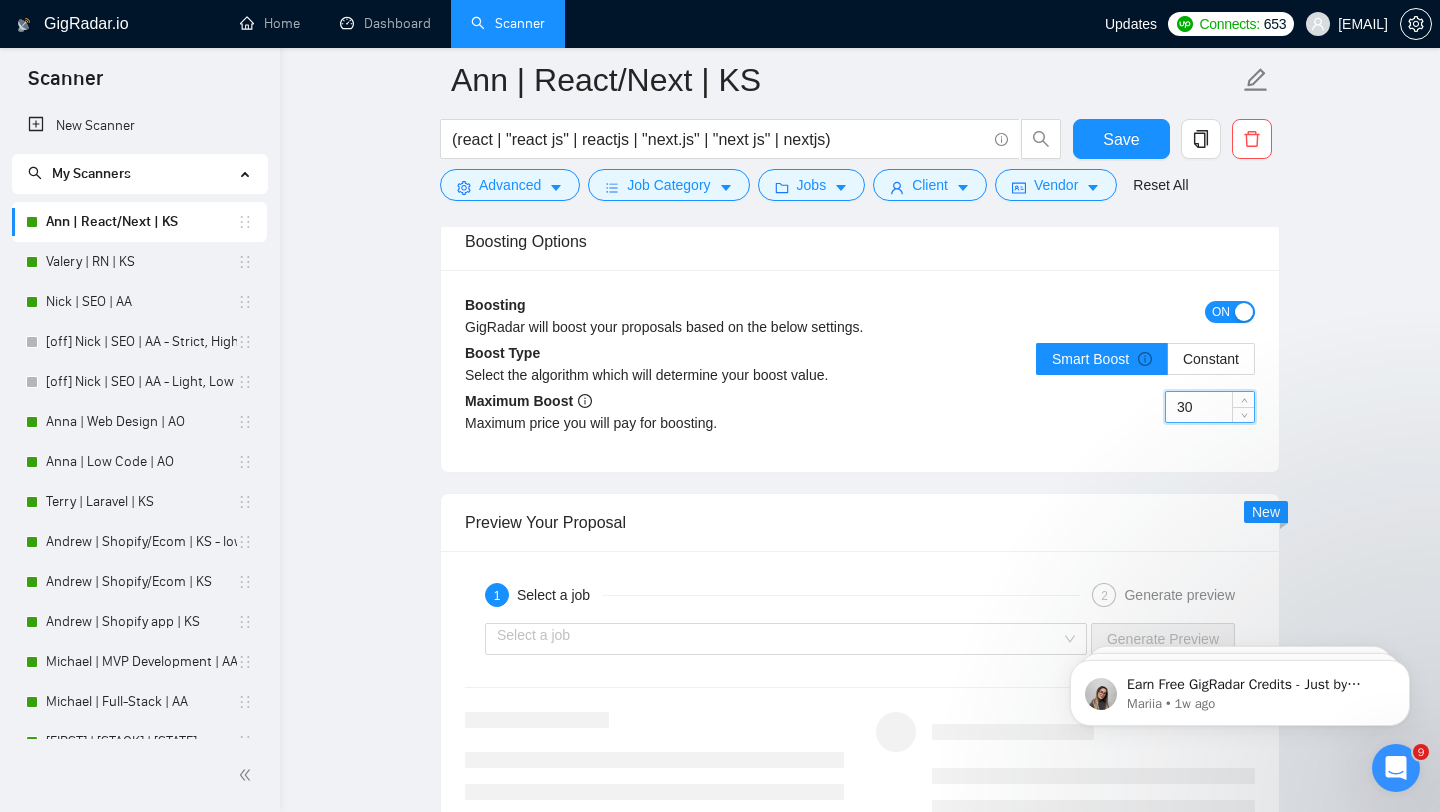 click on "30" at bounding box center (1210, 407) 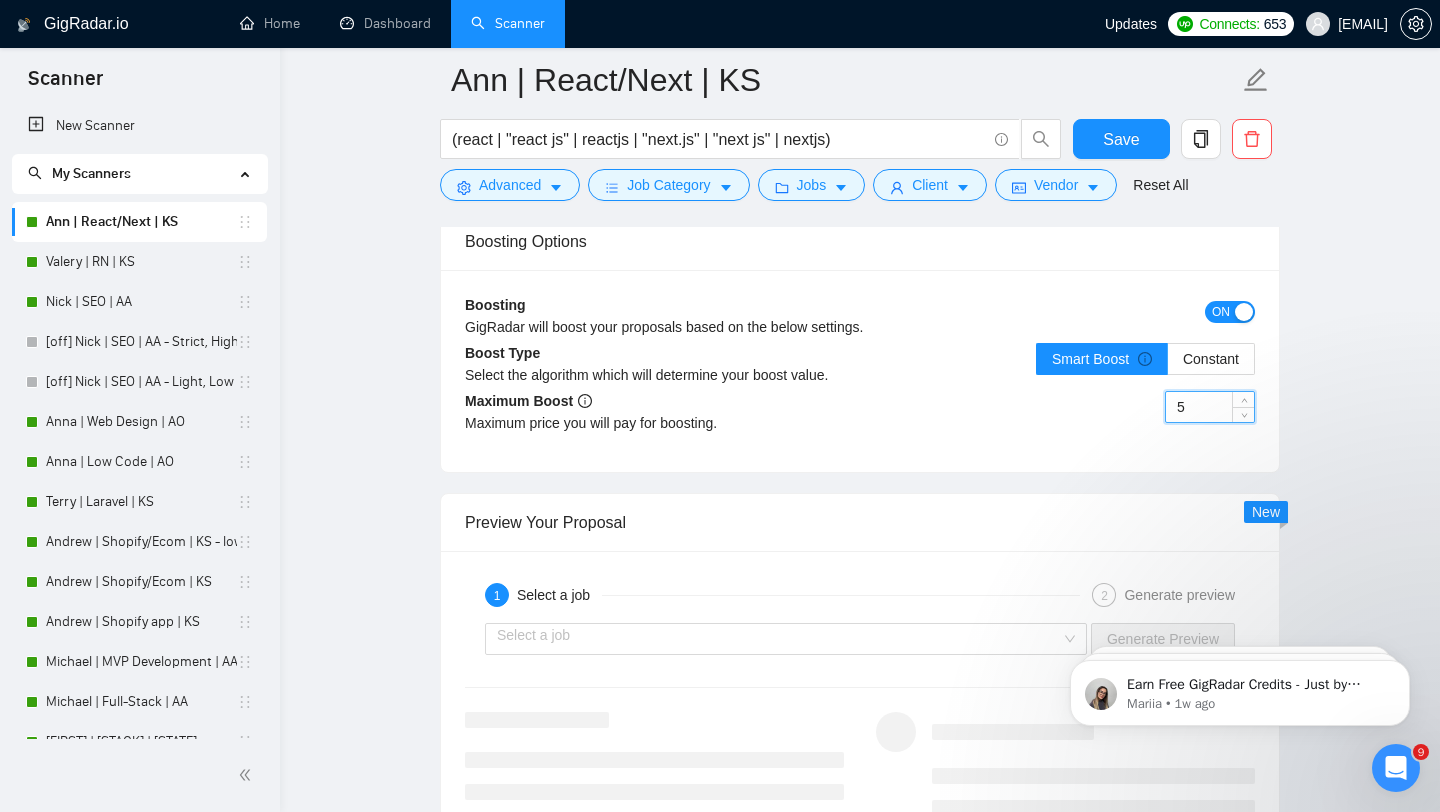 type on "5" 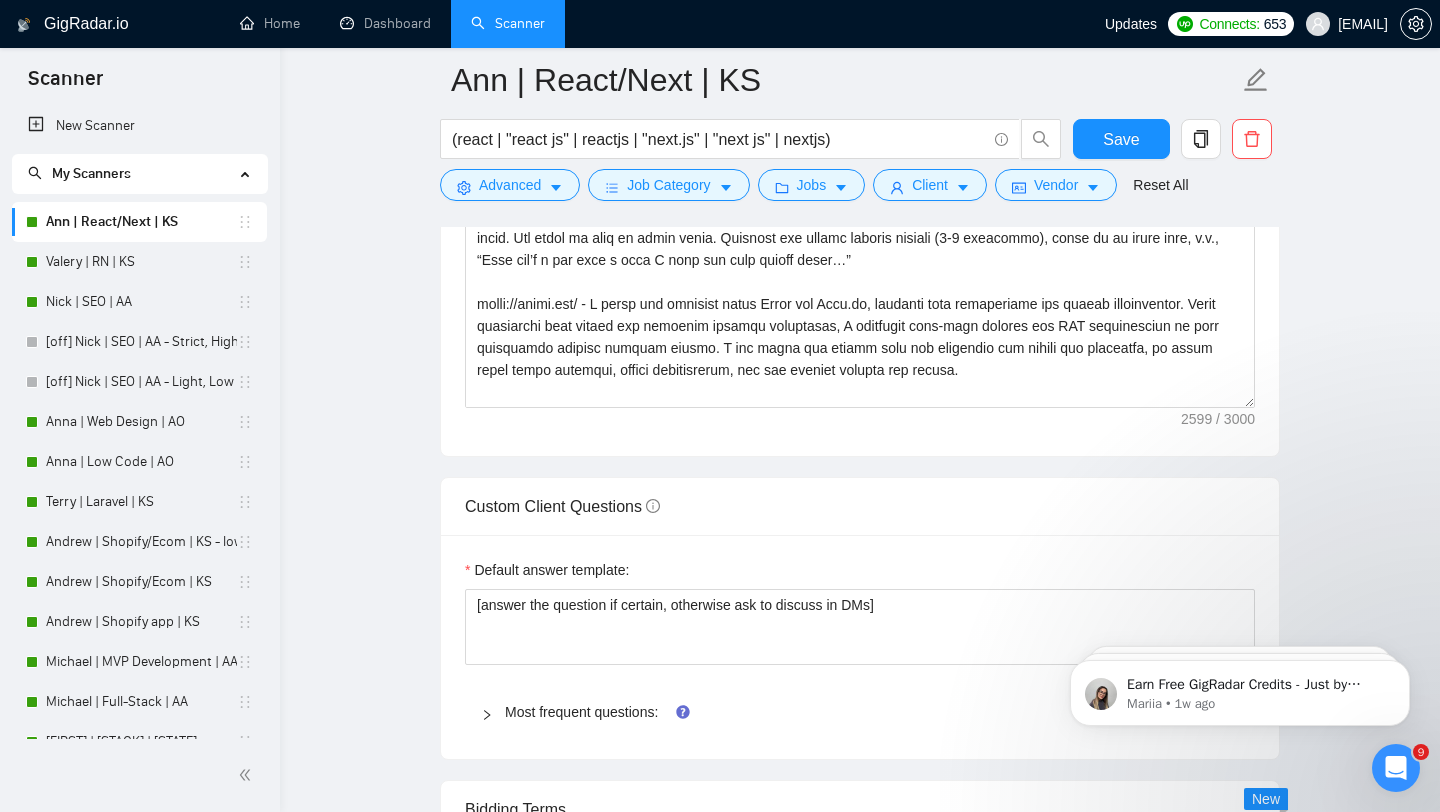 scroll, scrollTop: 2358, scrollLeft: 0, axis: vertical 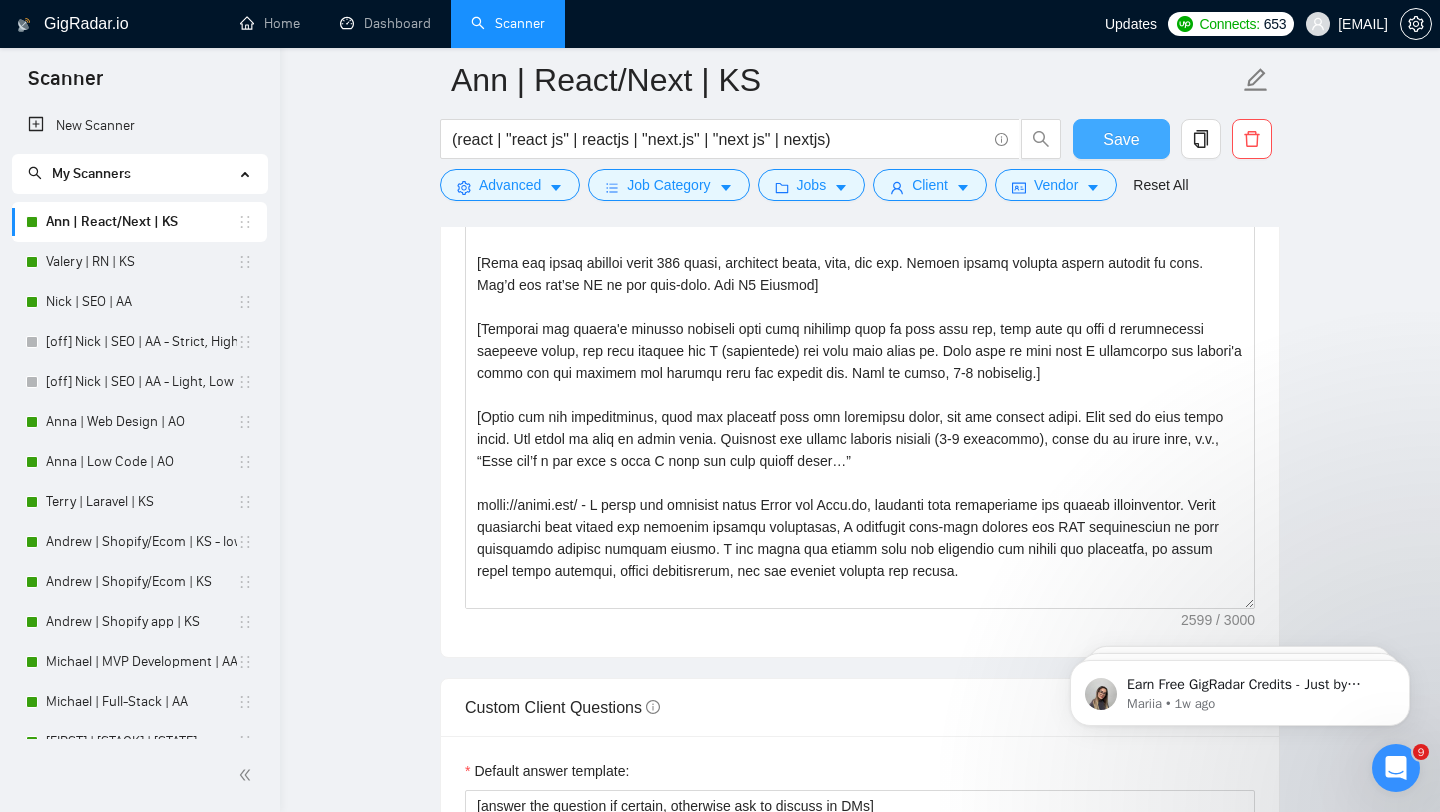 click on "Save" at bounding box center [1121, 139] 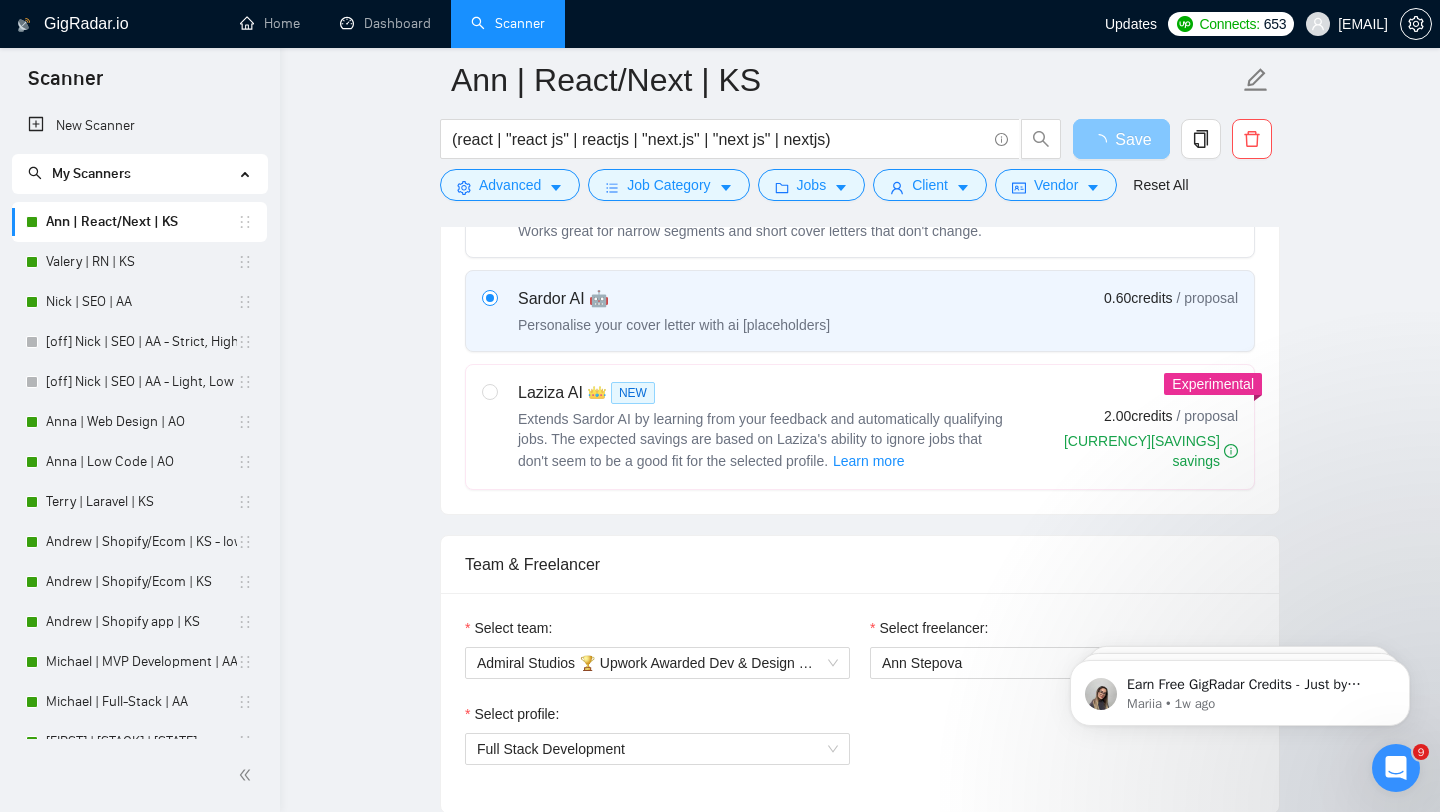 scroll, scrollTop: 692, scrollLeft: 0, axis: vertical 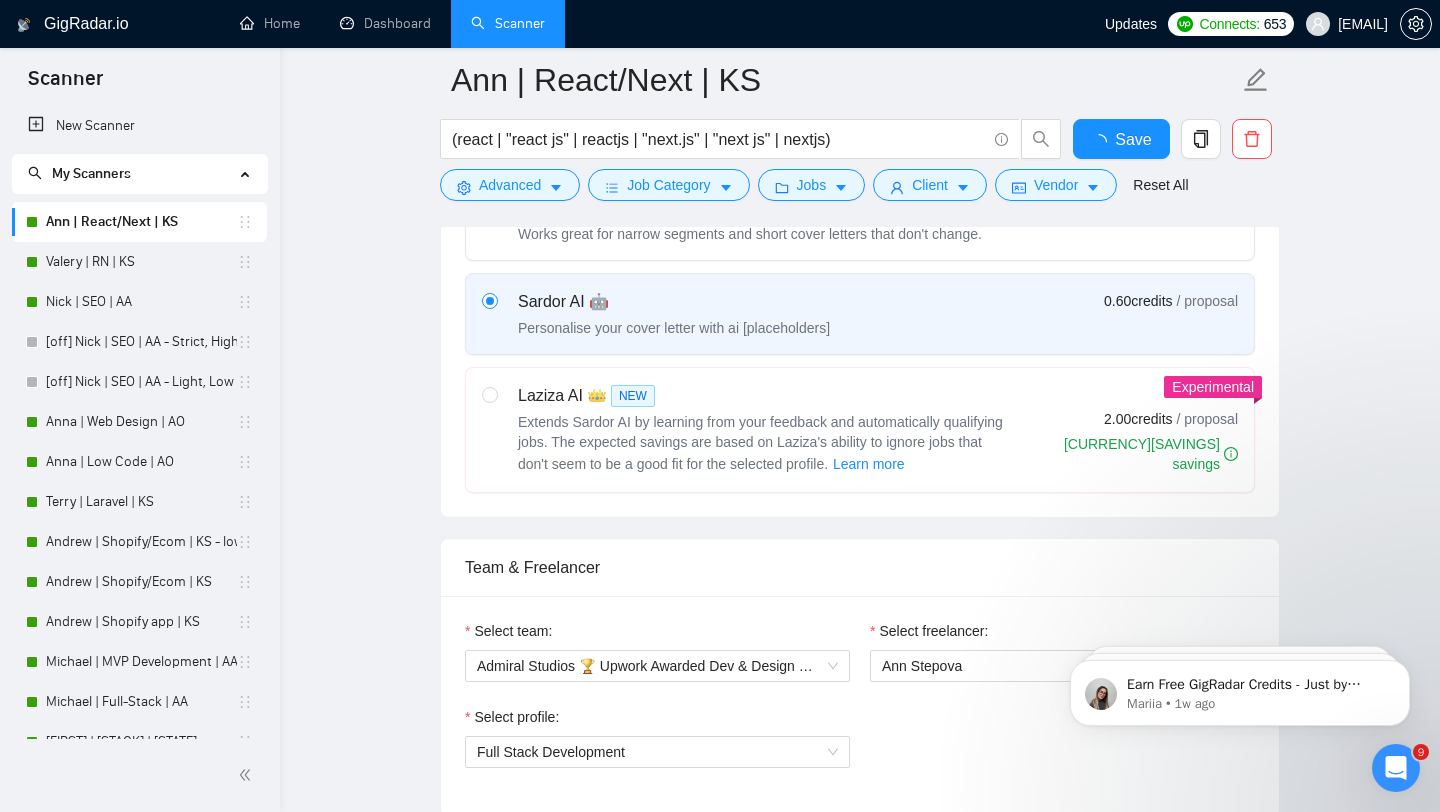 type 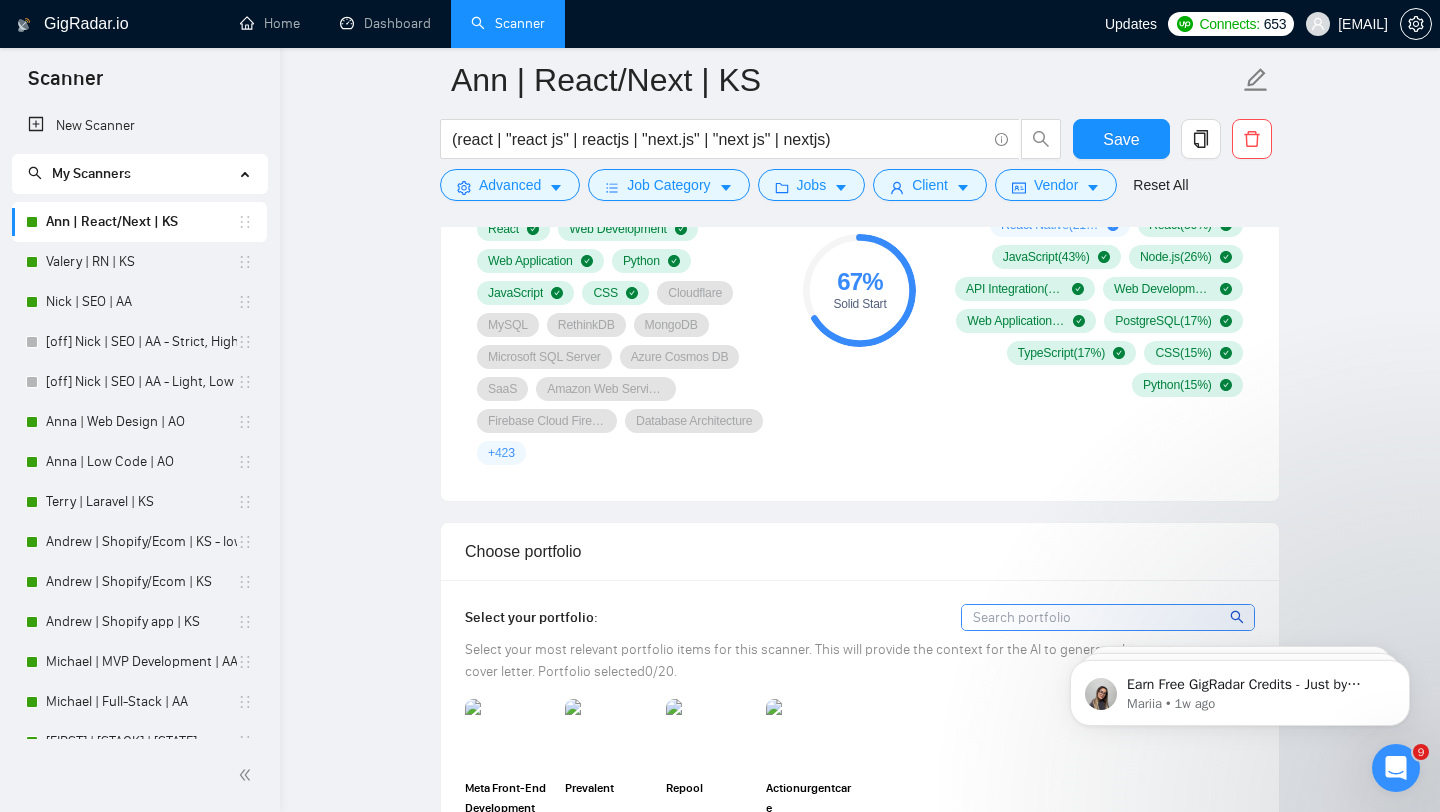 scroll, scrollTop: 1239, scrollLeft: 0, axis: vertical 